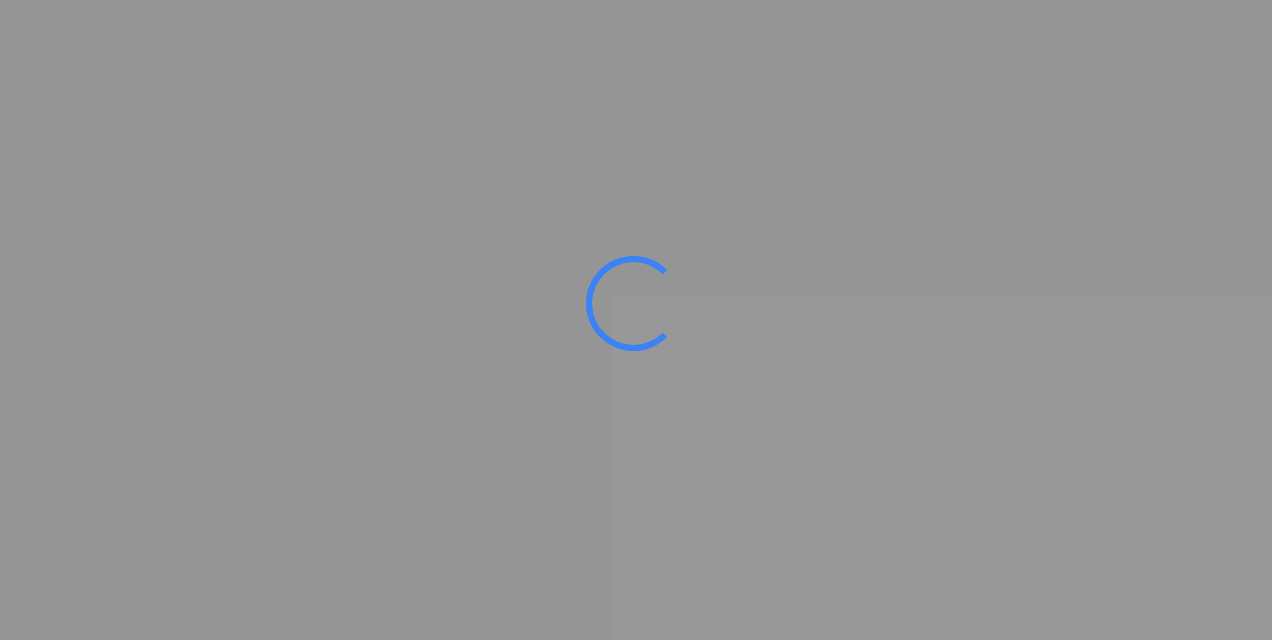 scroll, scrollTop: 0, scrollLeft: 0, axis: both 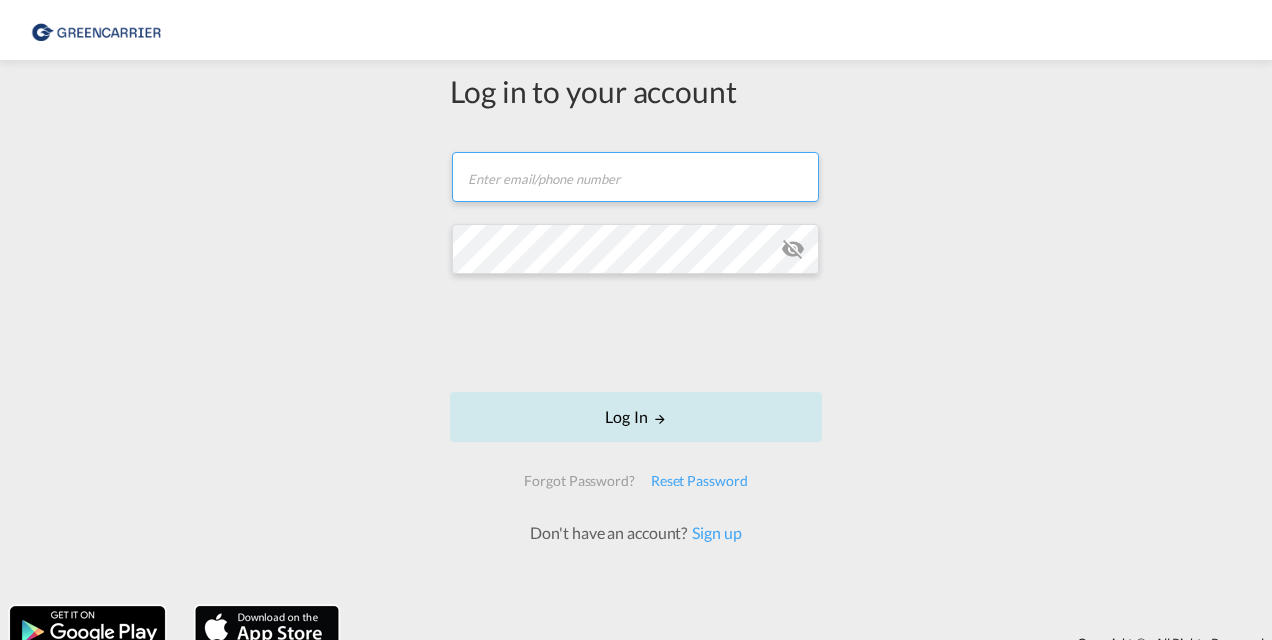 type on "[EMAIL]@[DOMAIN].com" 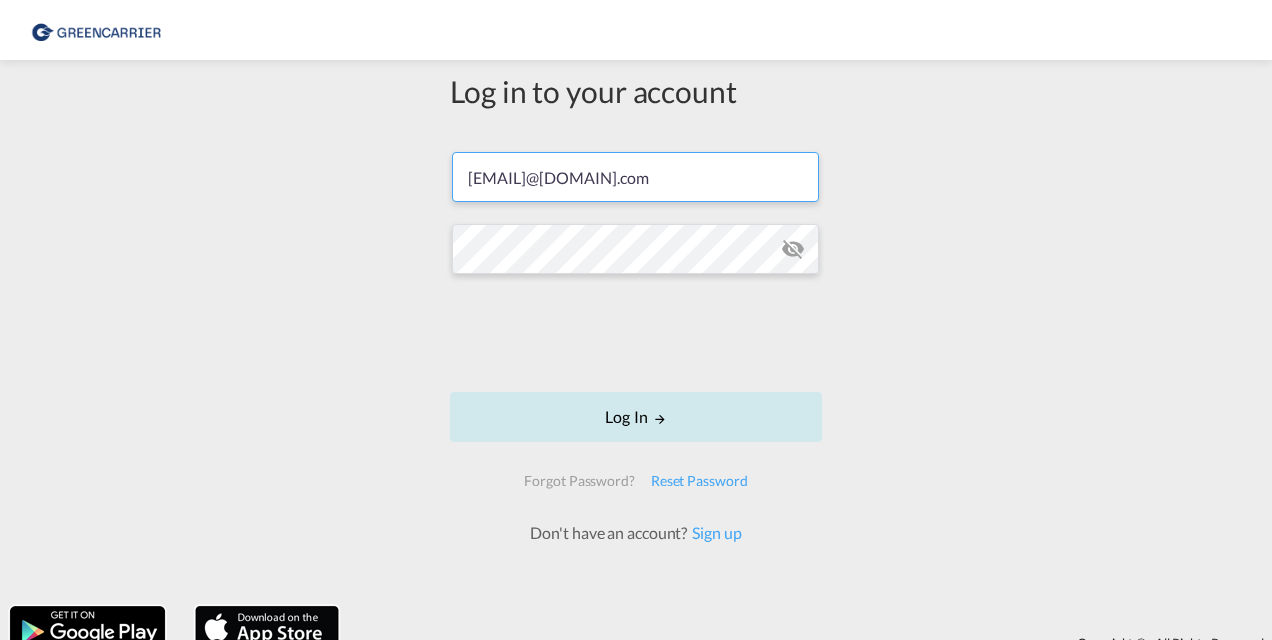 click on "Log In" at bounding box center (636, 417) 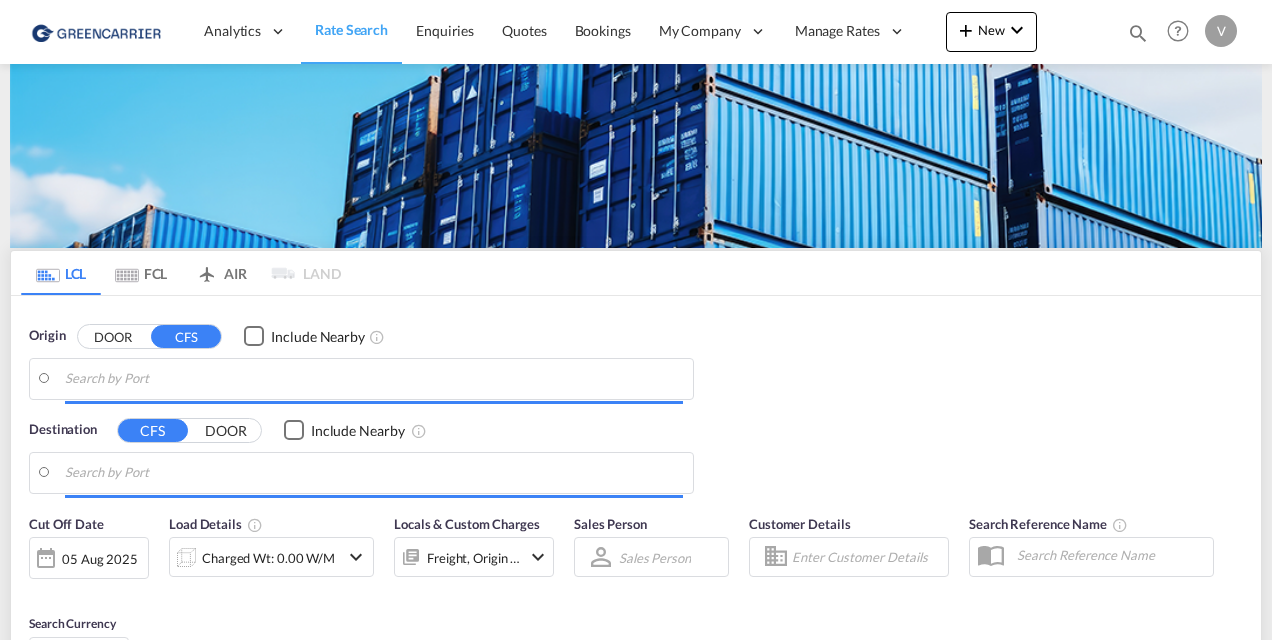 type on "CZ-[POSTAL_CODE], [CITY_NAME], [CITY_NAME], [CITY_NAME], [CITY_NAME], [CITY_NAME], [CITY_NAME], [CITY_NAME], [CITY_NAME], [CITY_NAME], [CITY_NAME]" 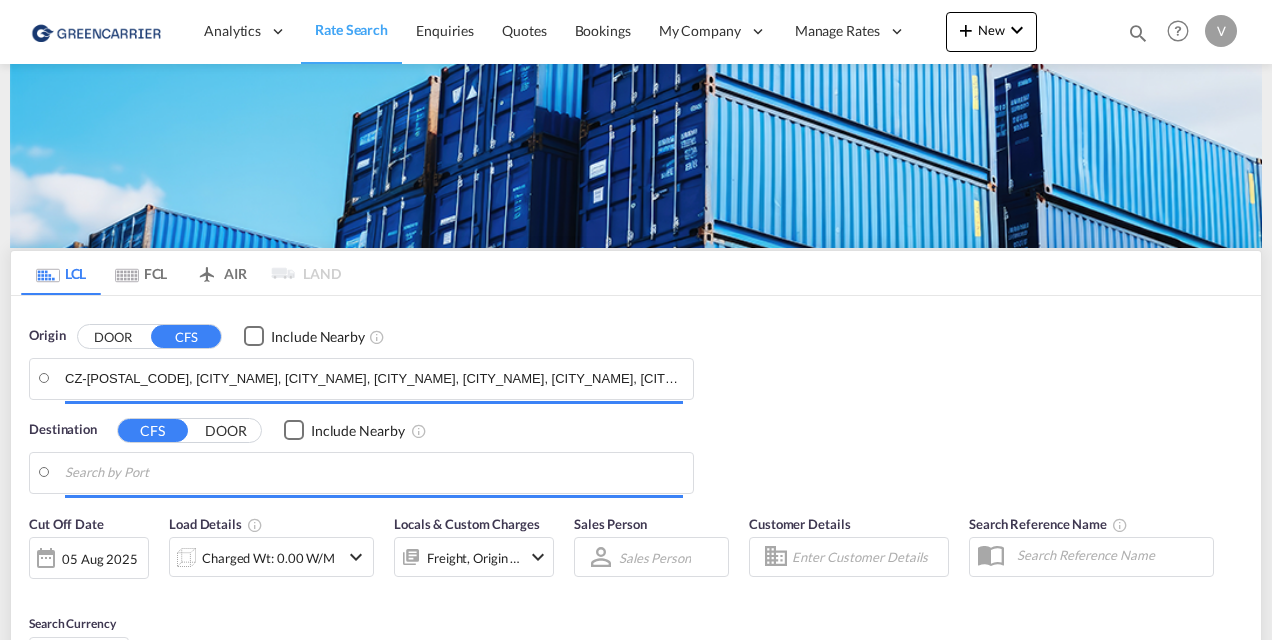 type on "Busan, KRPUS" 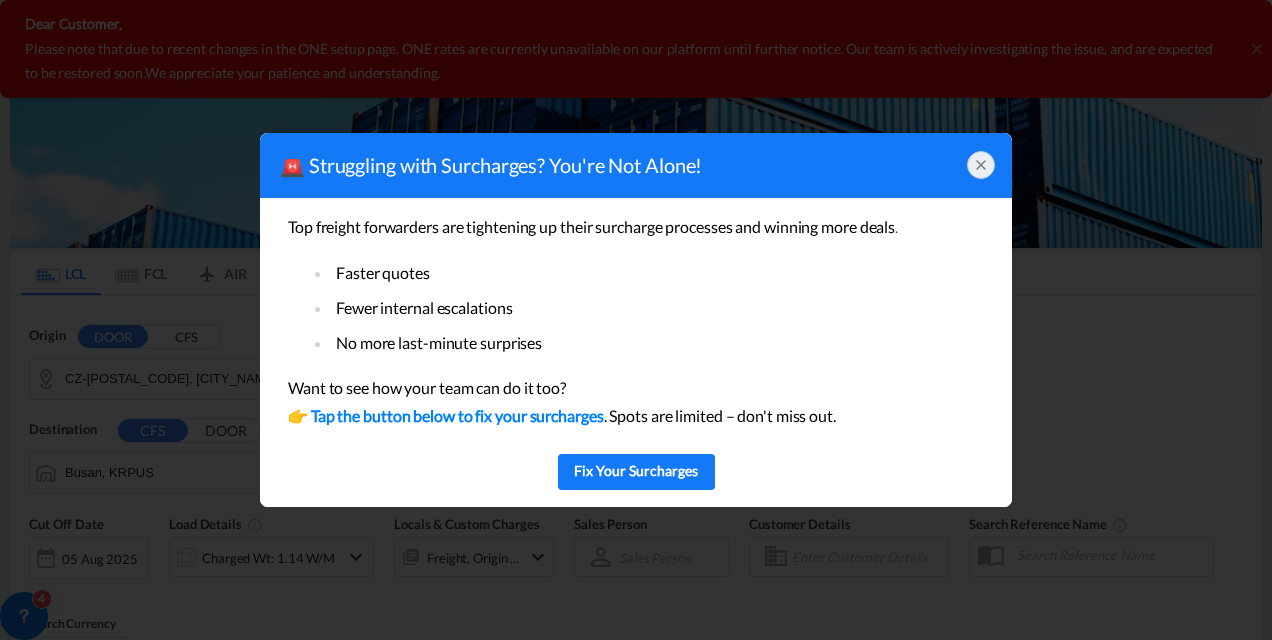 click 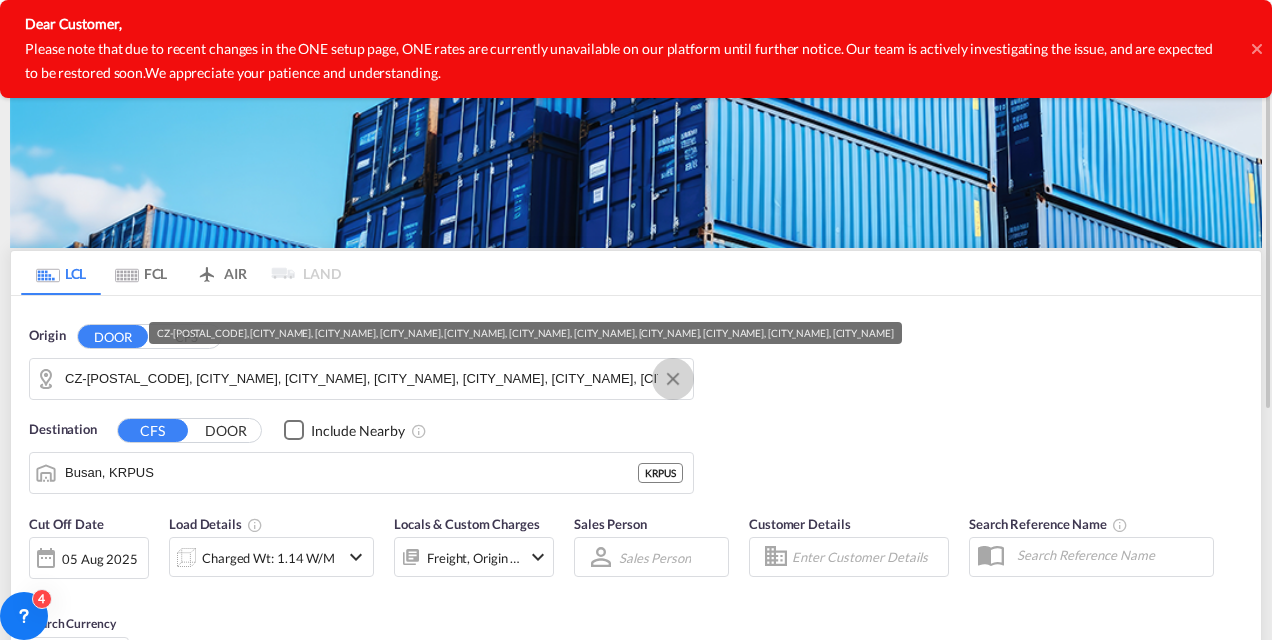 click at bounding box center [673, 379] 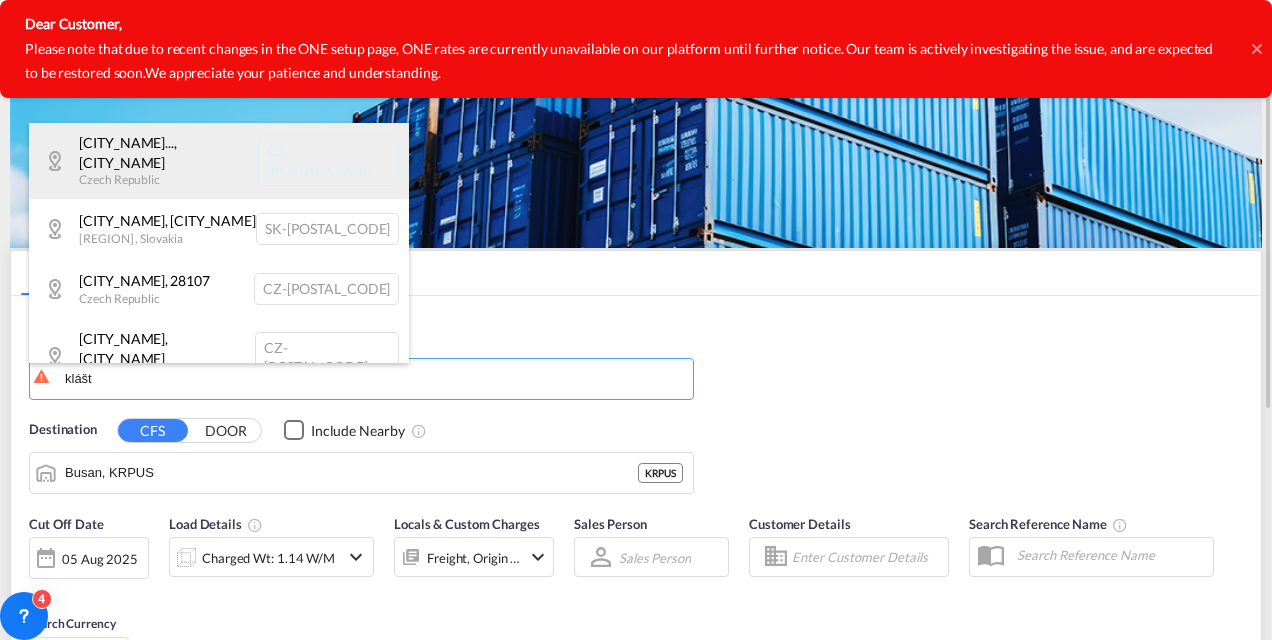 click on "[CITY_NAME] ,
[CITY_NAME]
Czech Republic
CZ-[POSTAL_CODE]" at bounding box center [219, 161] 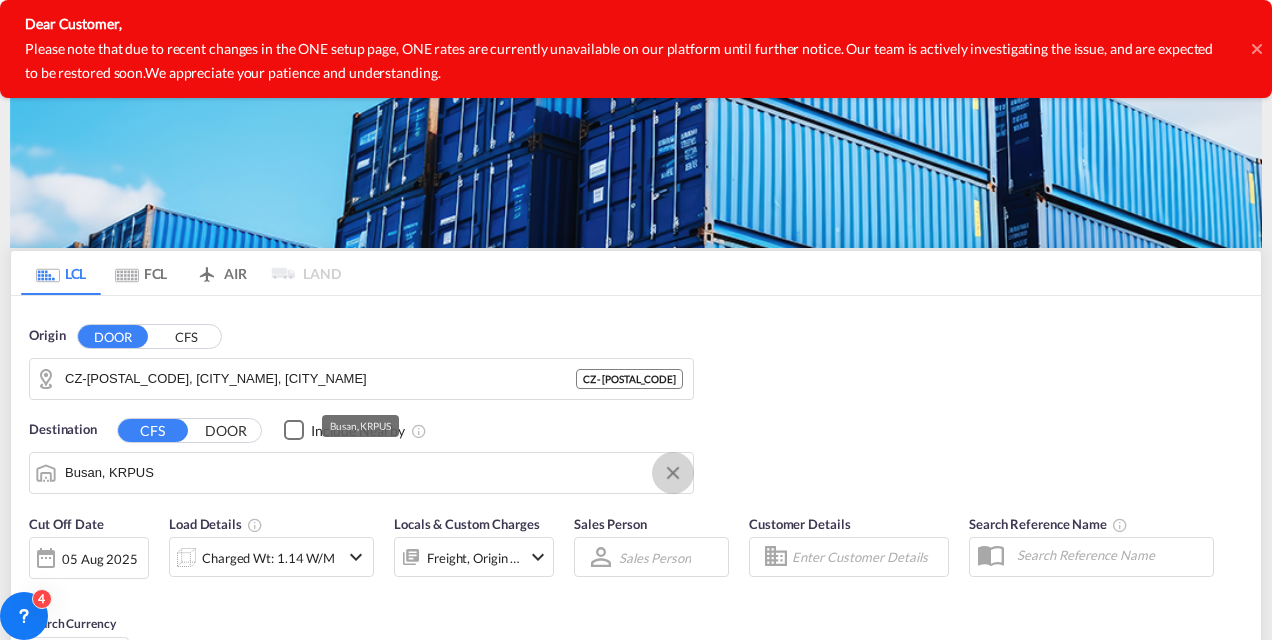 click at bounding box center (673, 473) 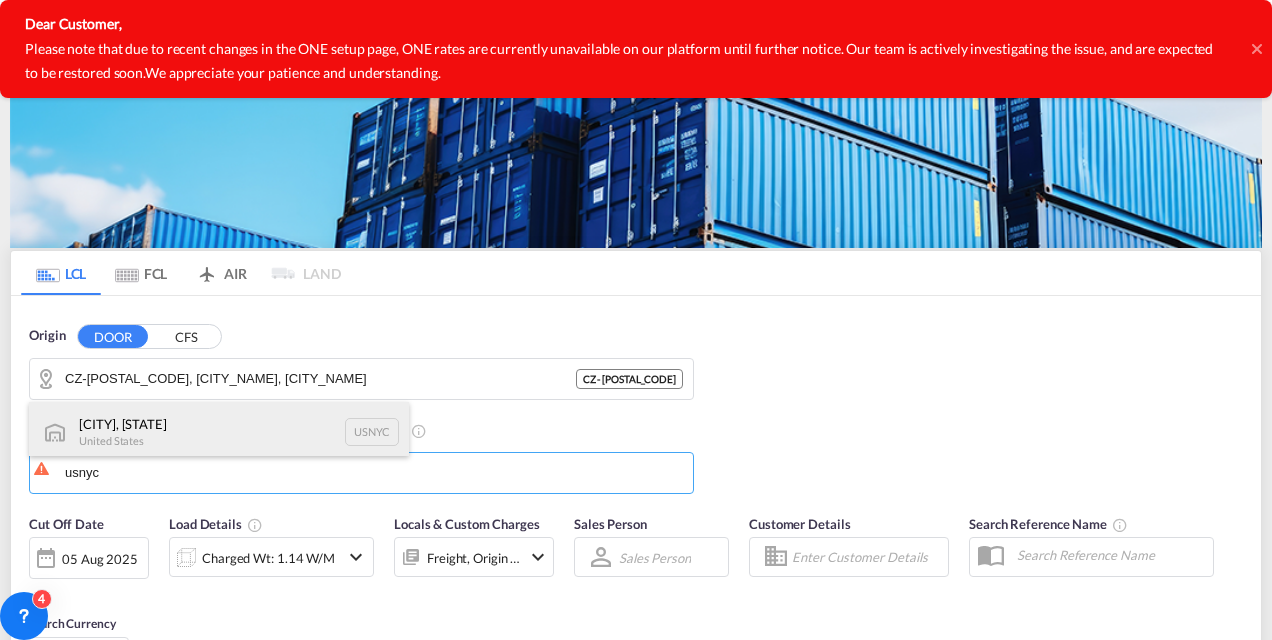 click on "[CITY], [STATE]
United States
[CITY_CODE]" at bounding box center (219, 432) 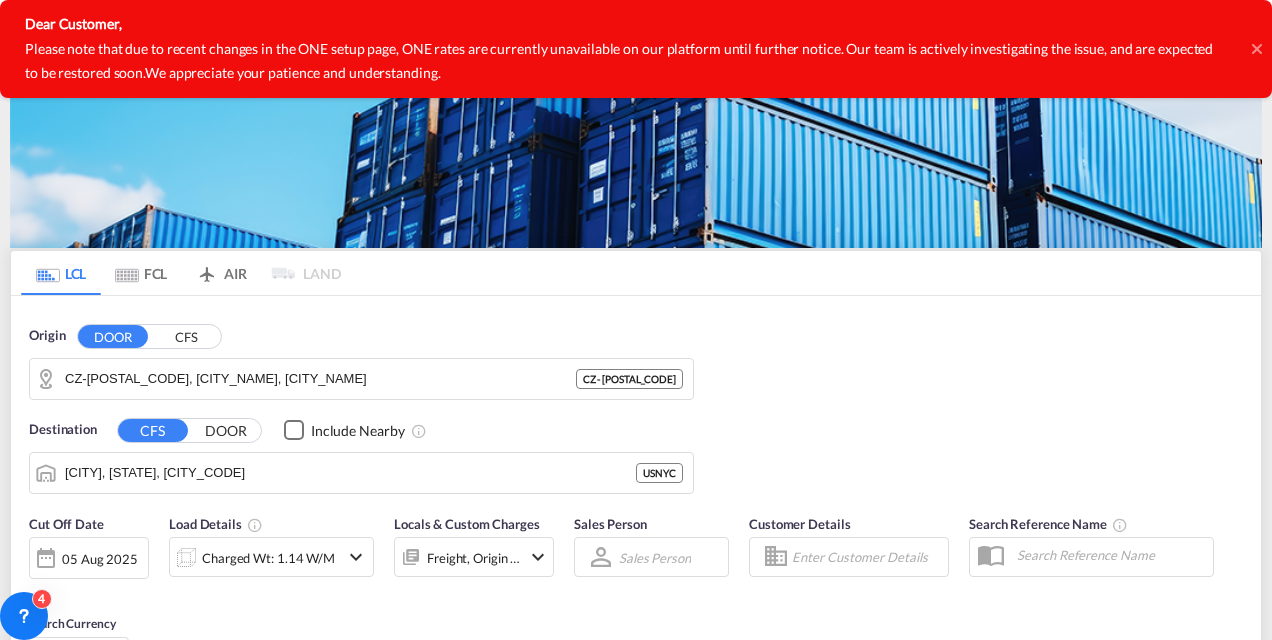 click on "05 Aug 2025" at bounding box center [89, 558] 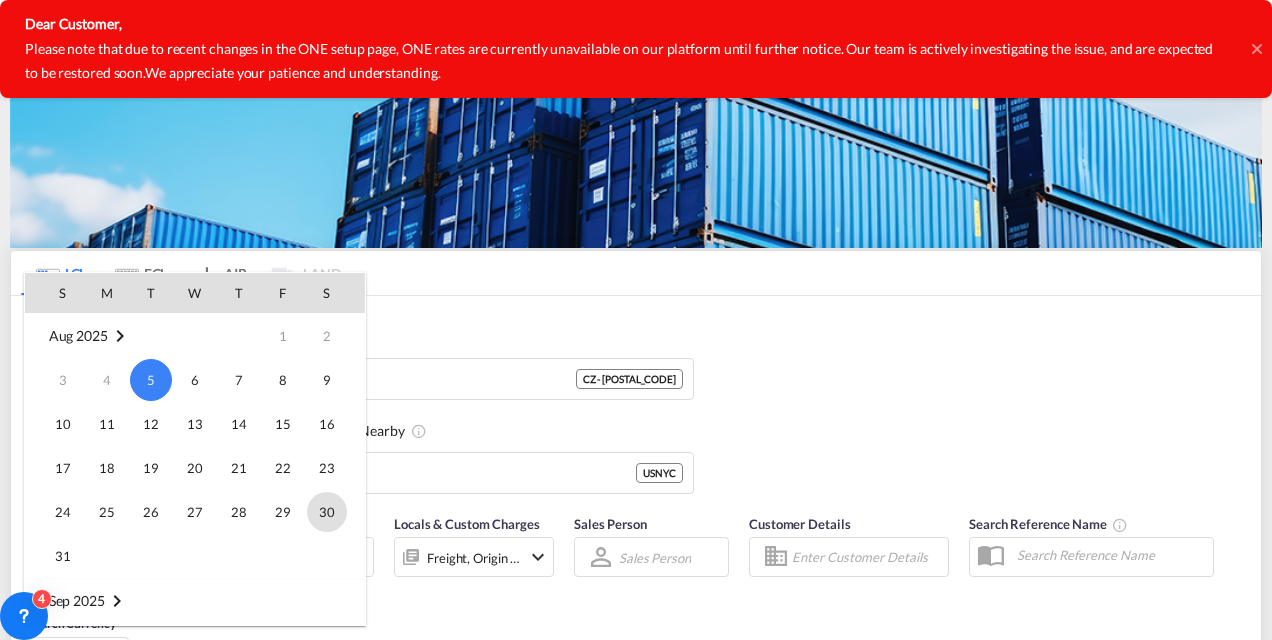 click on "30" at bounding box center [327, 512] 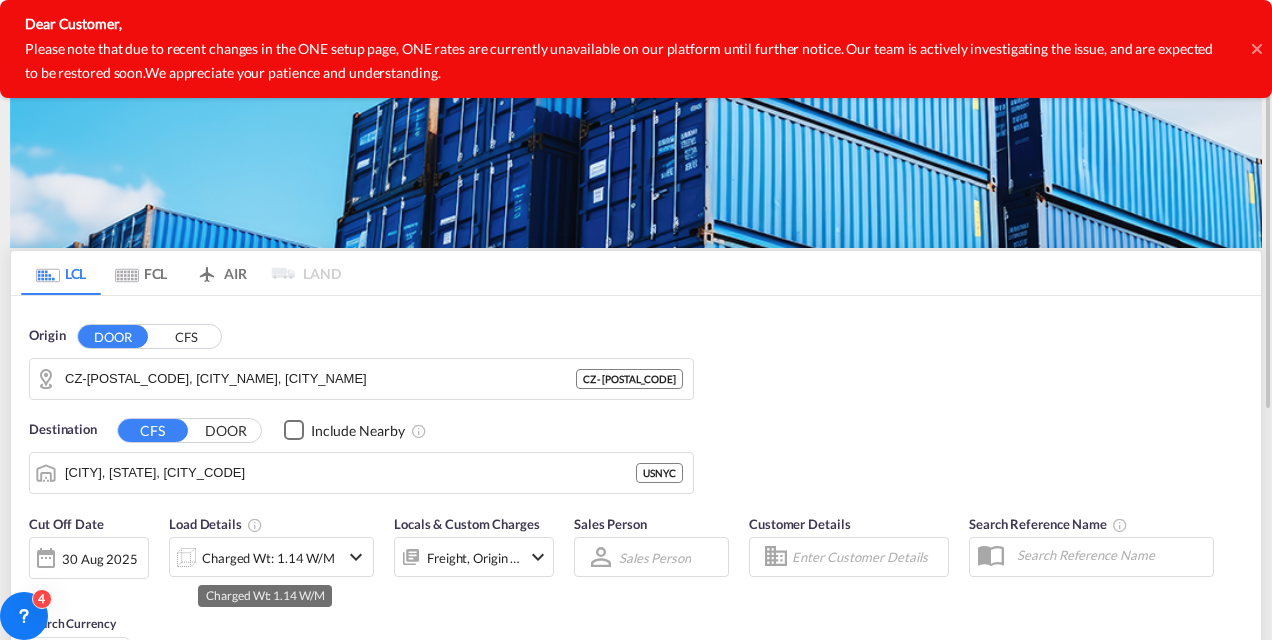 click on "Charged Wt: 1.14 W/M" at bounding box center [268, 558] 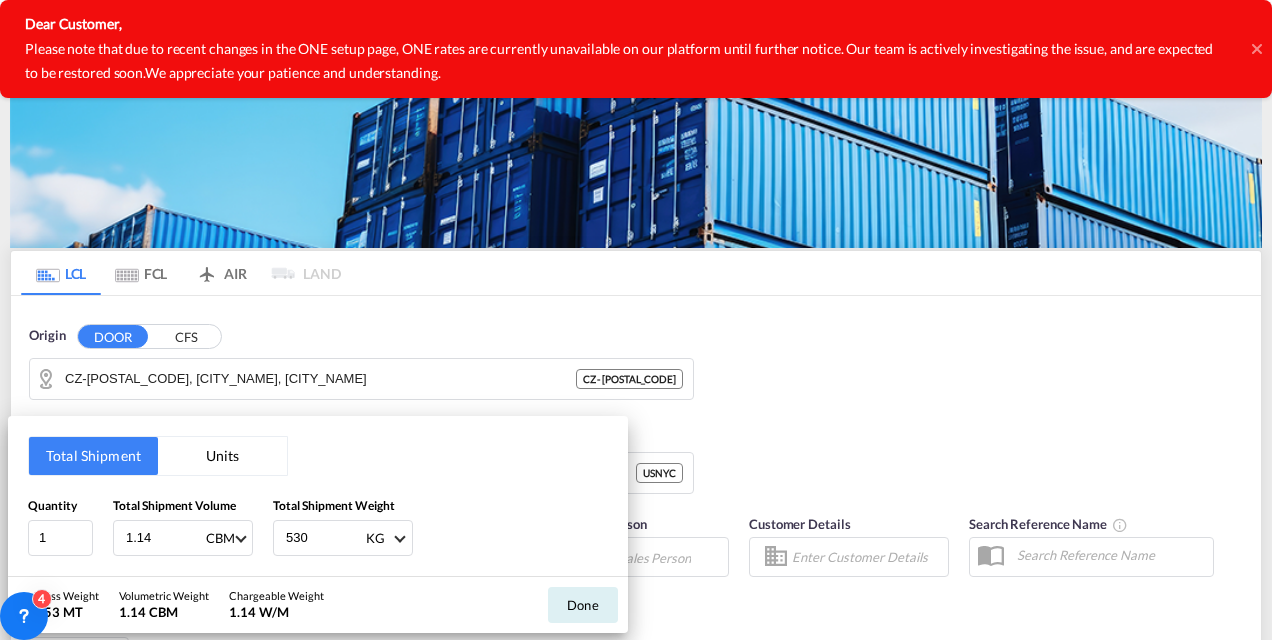 click on "Units" at bounding box center (222, 456) 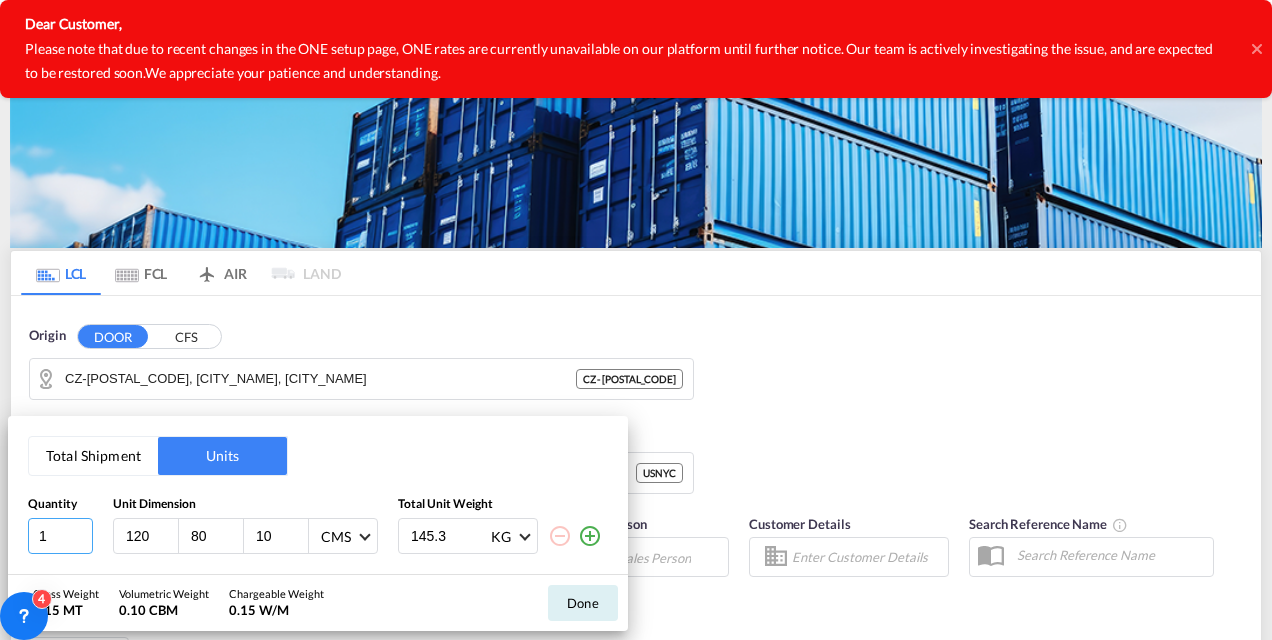 click on "1" at bounding box center (60, 536) 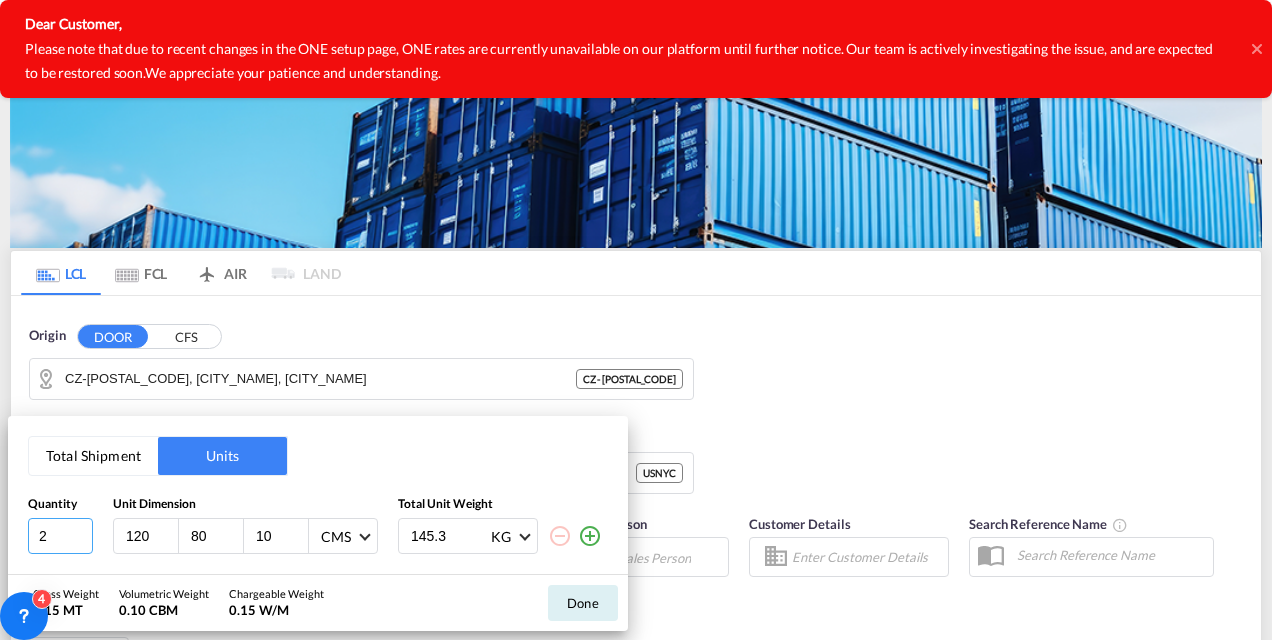type on "2" 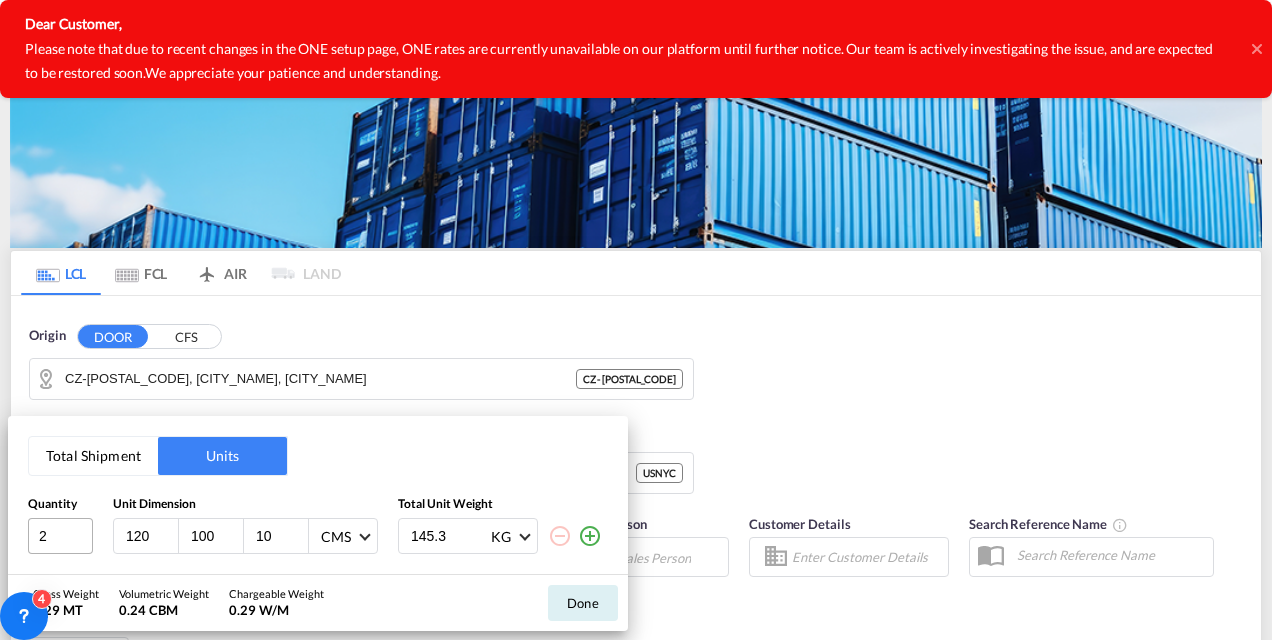 type on "100" 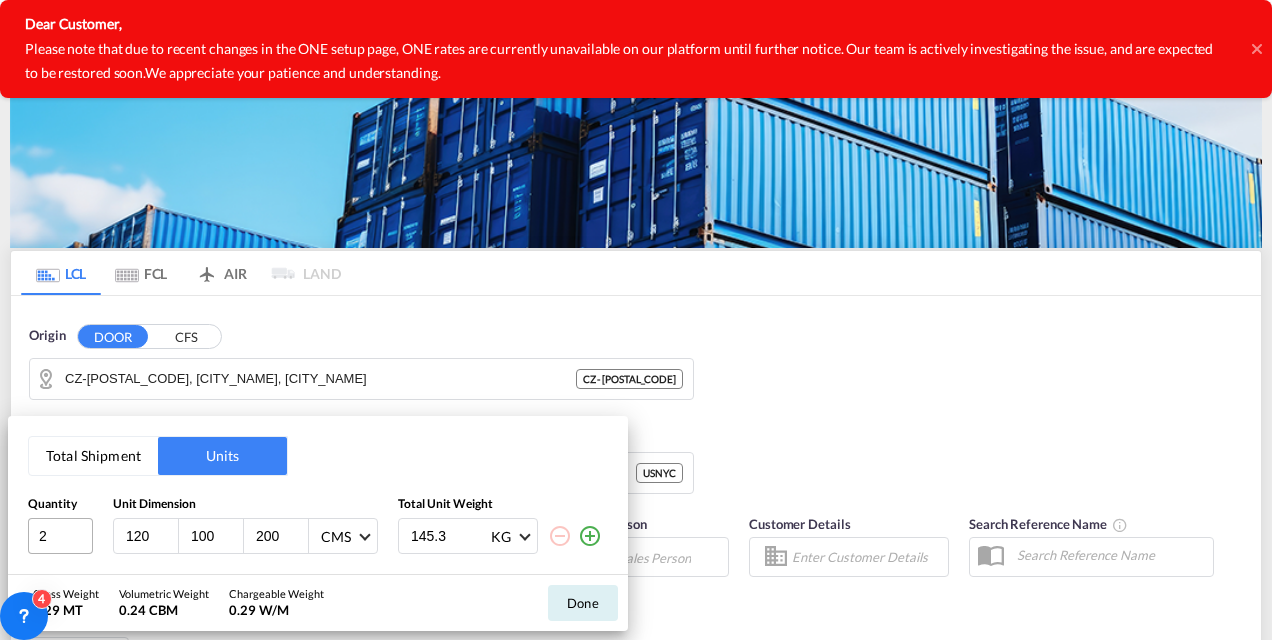 type on "200" 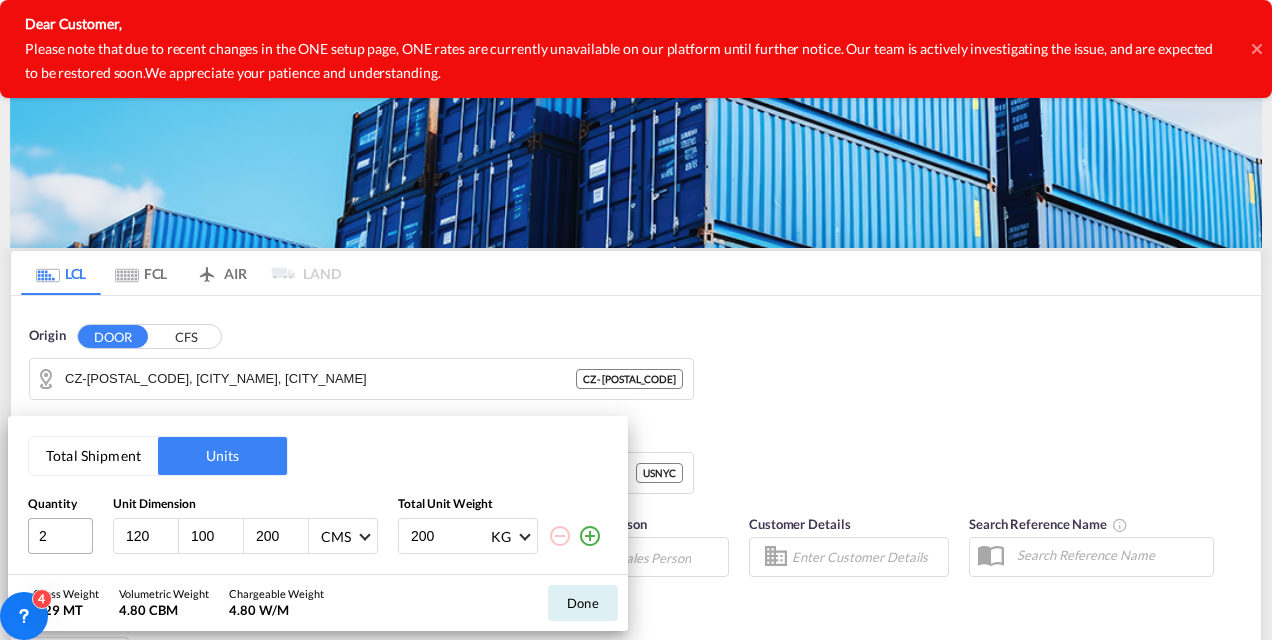 type on "200" 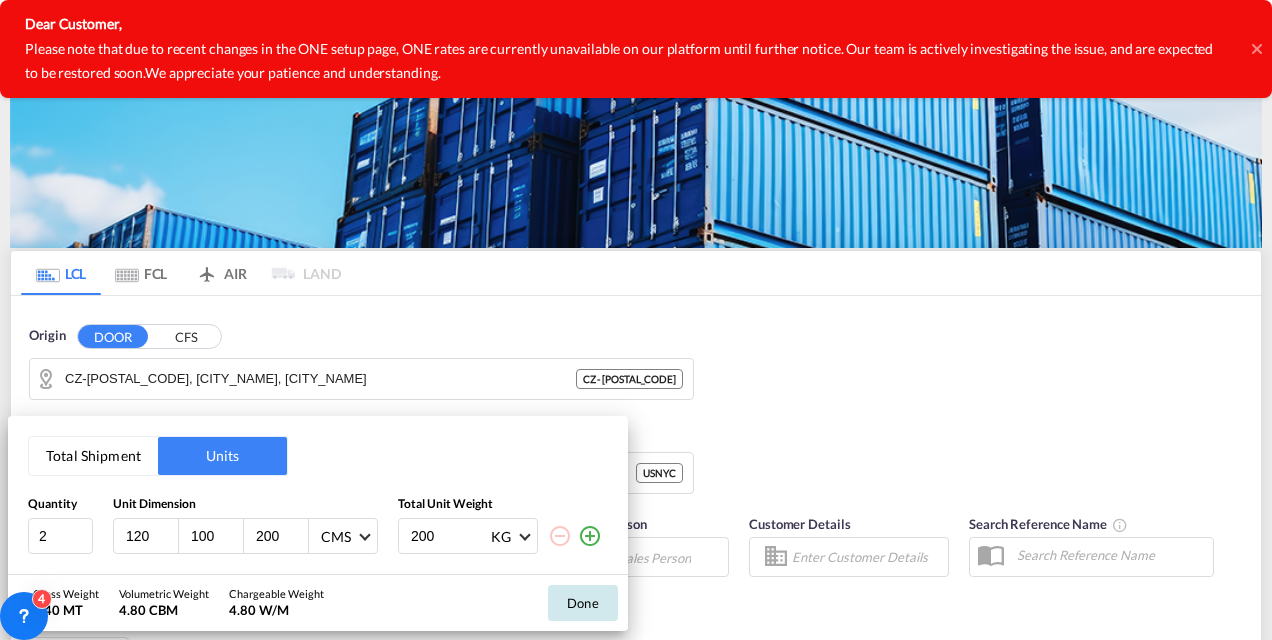 click on "Done" at bounding box center [583, 603] 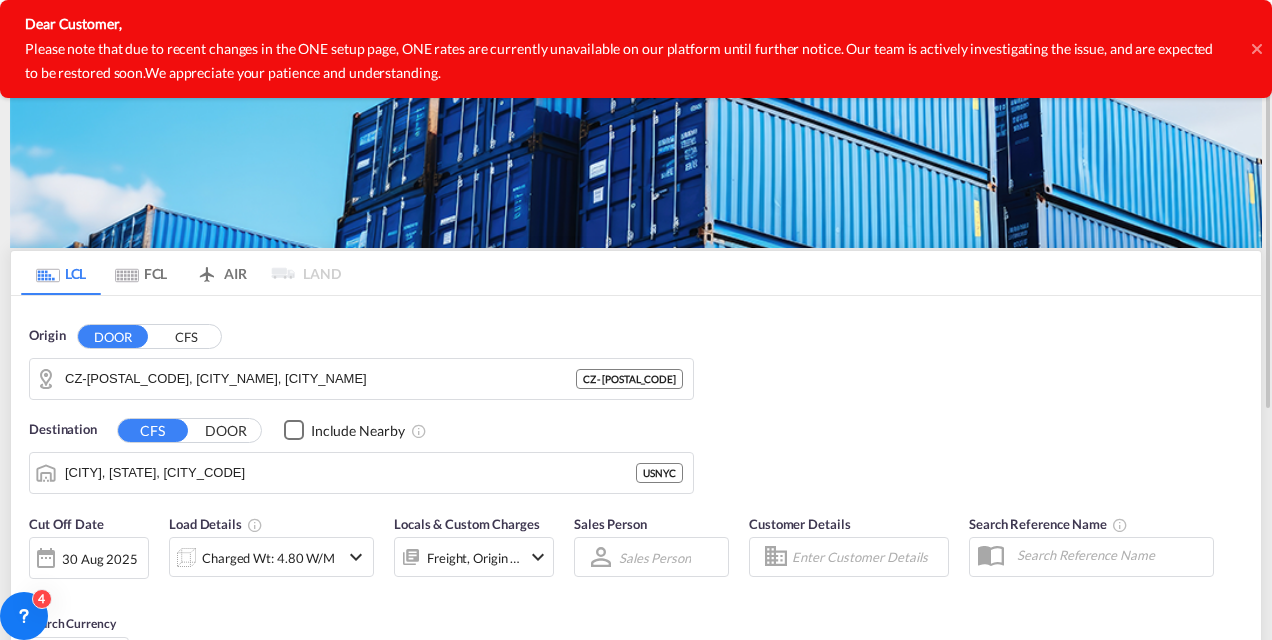 click at bounding box center (356, 557) 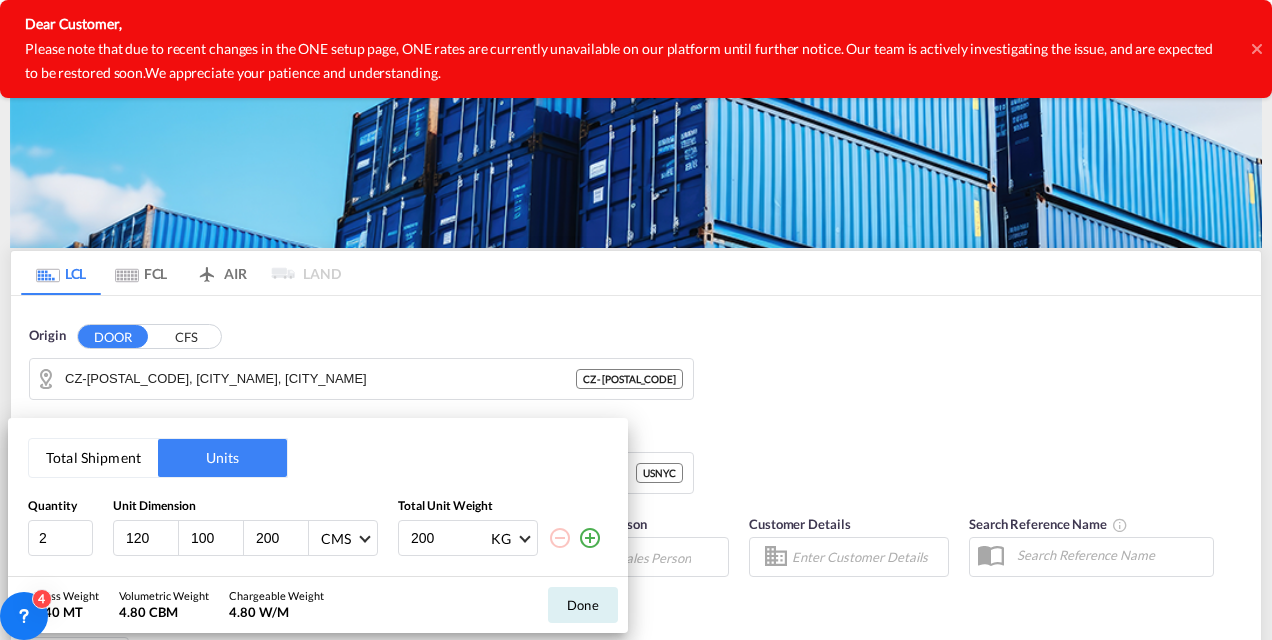 click on "Total Shipment
Units Quantity Unit Dimension Total Unit Weight
2 120 100 200 CMS
CMS Inches 200 KG
KG LB
Gross Weight
0.40 MT
Volumetric Weight
4.80 CBM
Chargeable Weight
4.80 W/M
Done" at bounding box center (636, 320) 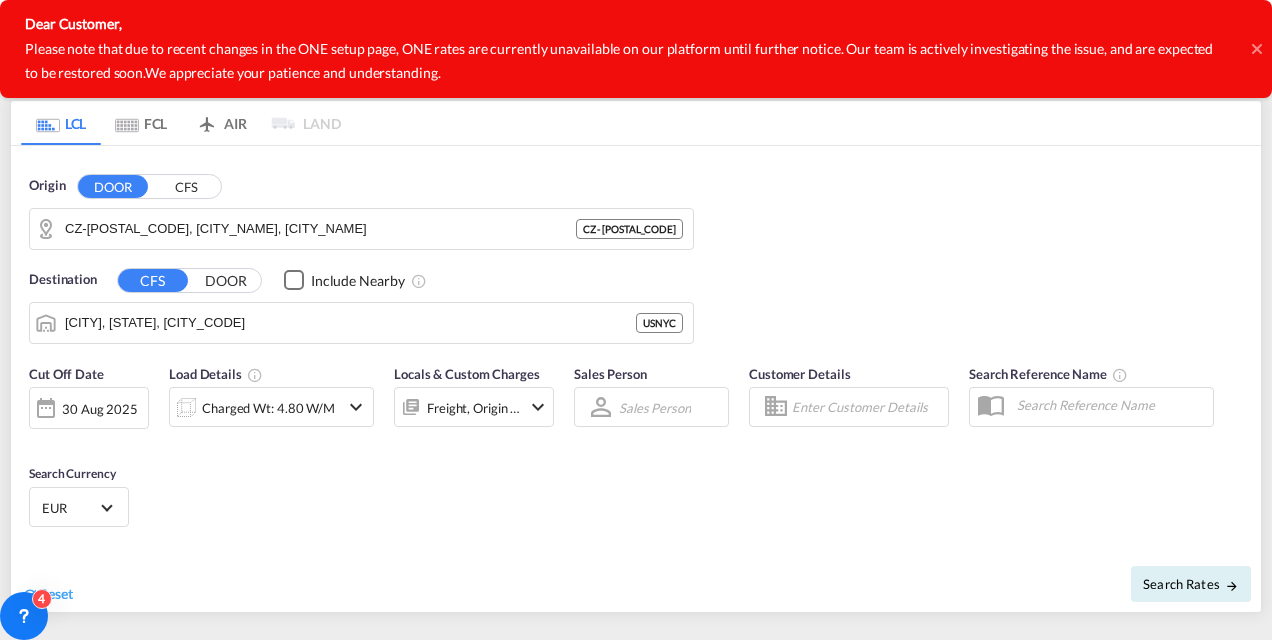 scroll, scrollTop: 180, scrollLeft: 0, axis: vertical 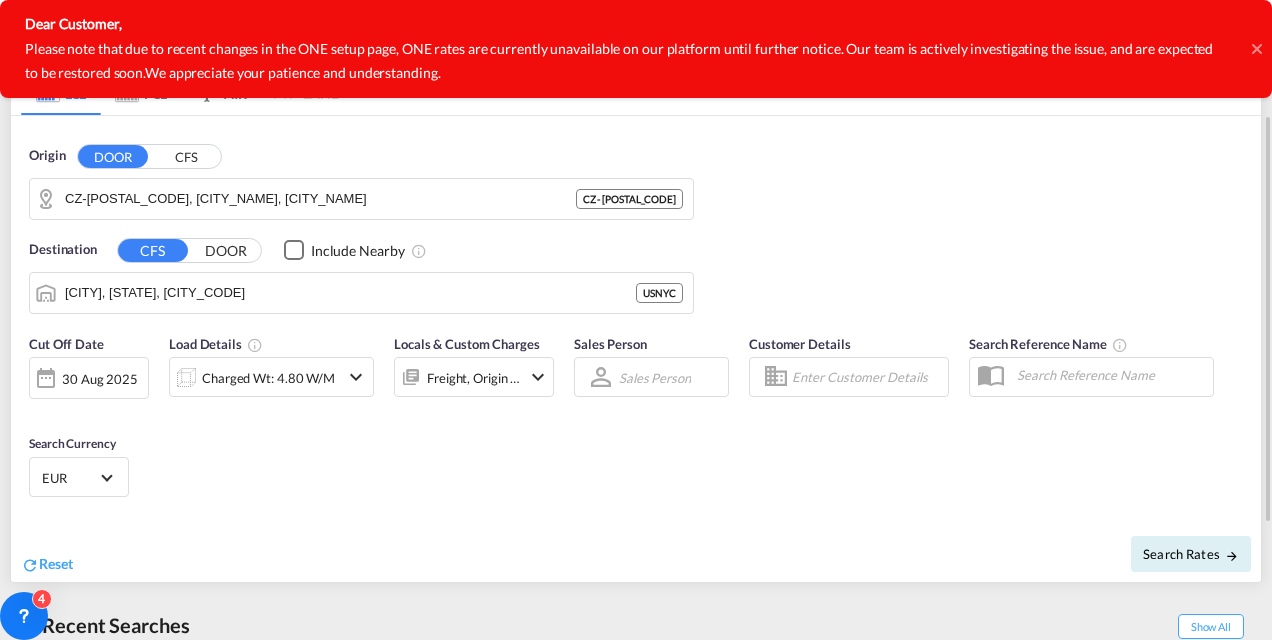 click at bounding box center [356, 377] 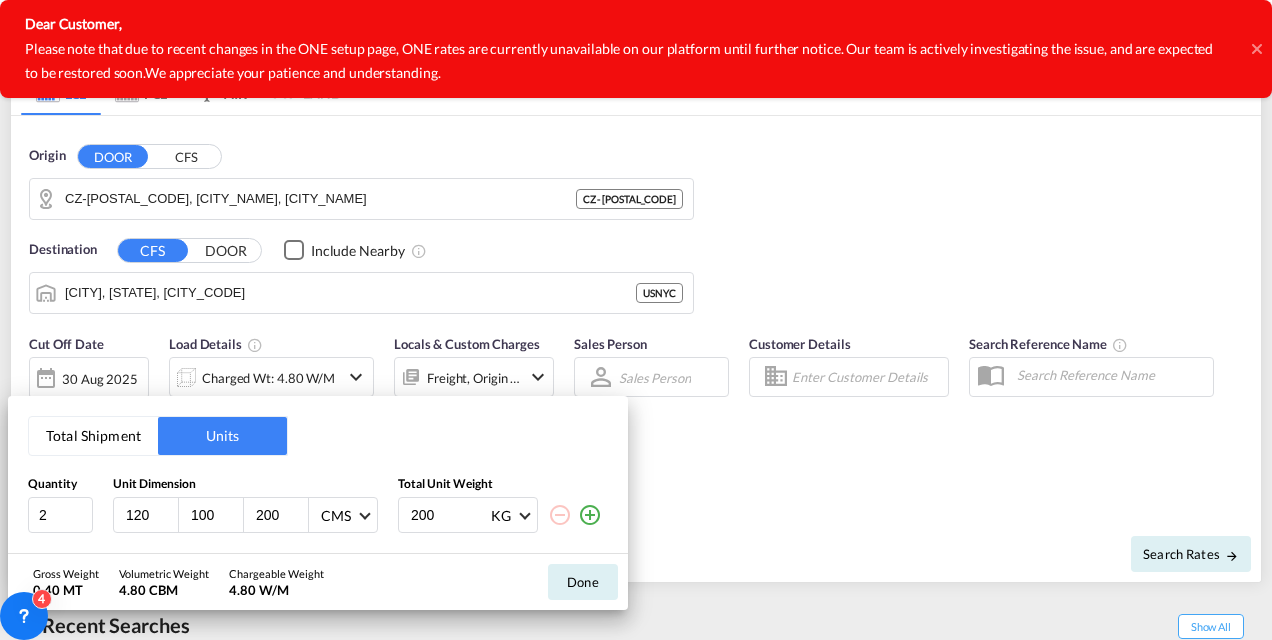 click on "200" at bounding box center [449, 515] 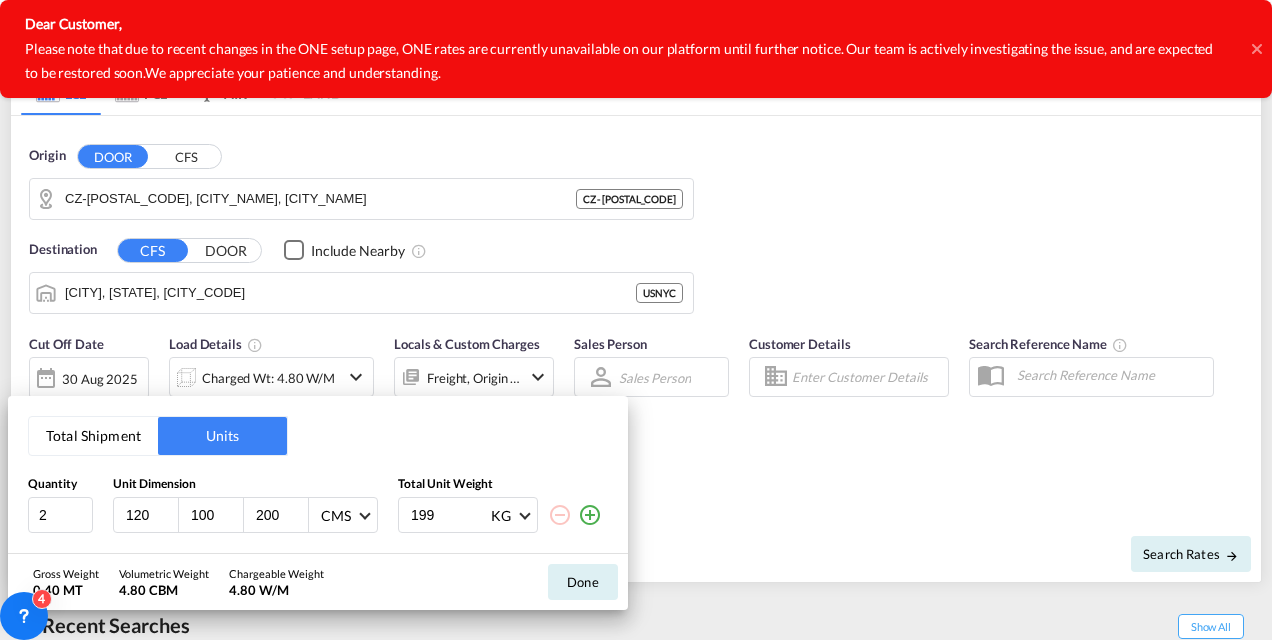 click on "199" at bounding box center (449, 515) 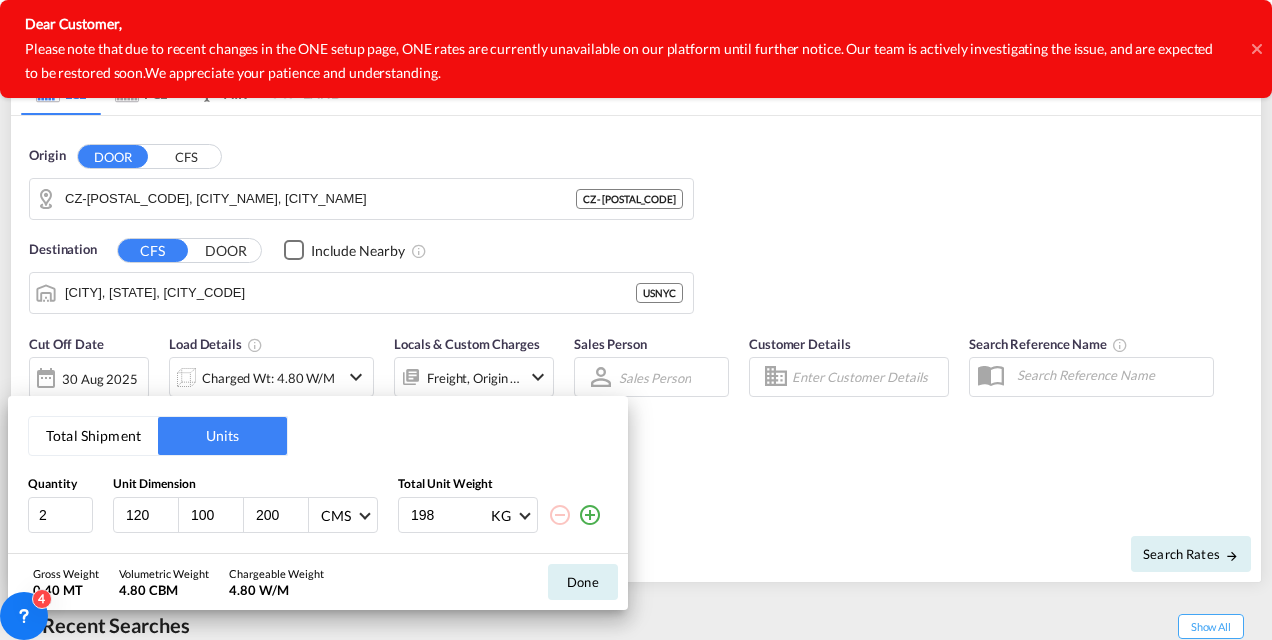 click on "198" at bounding box center (449, 515) 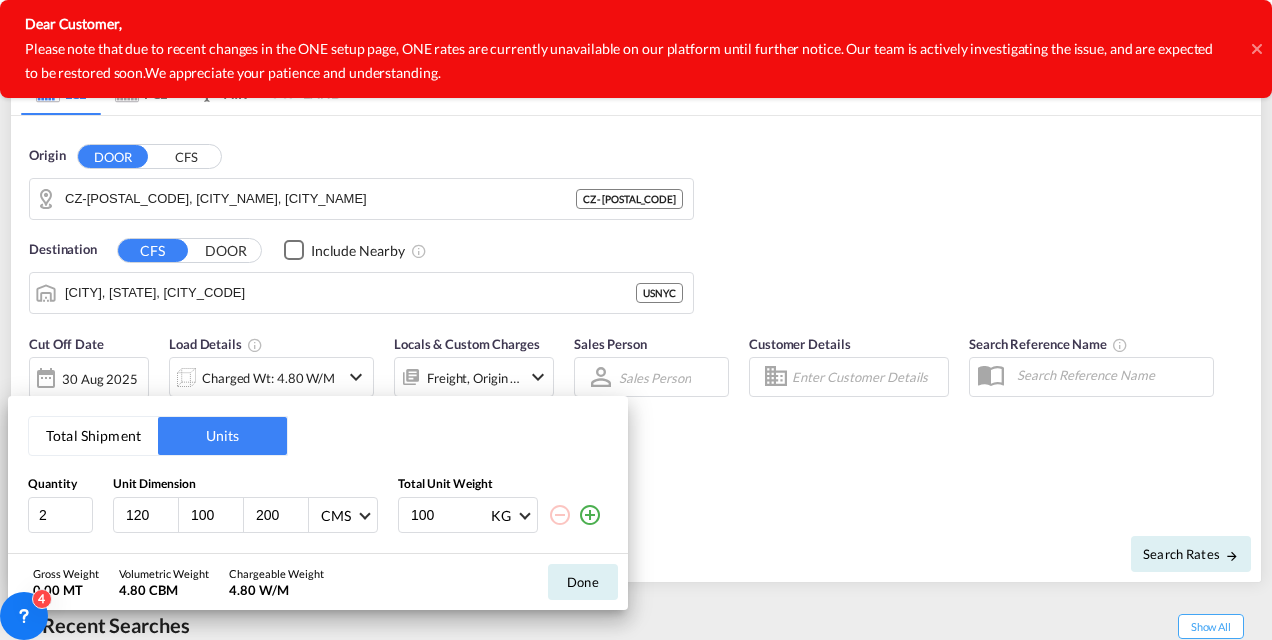 type on "100" 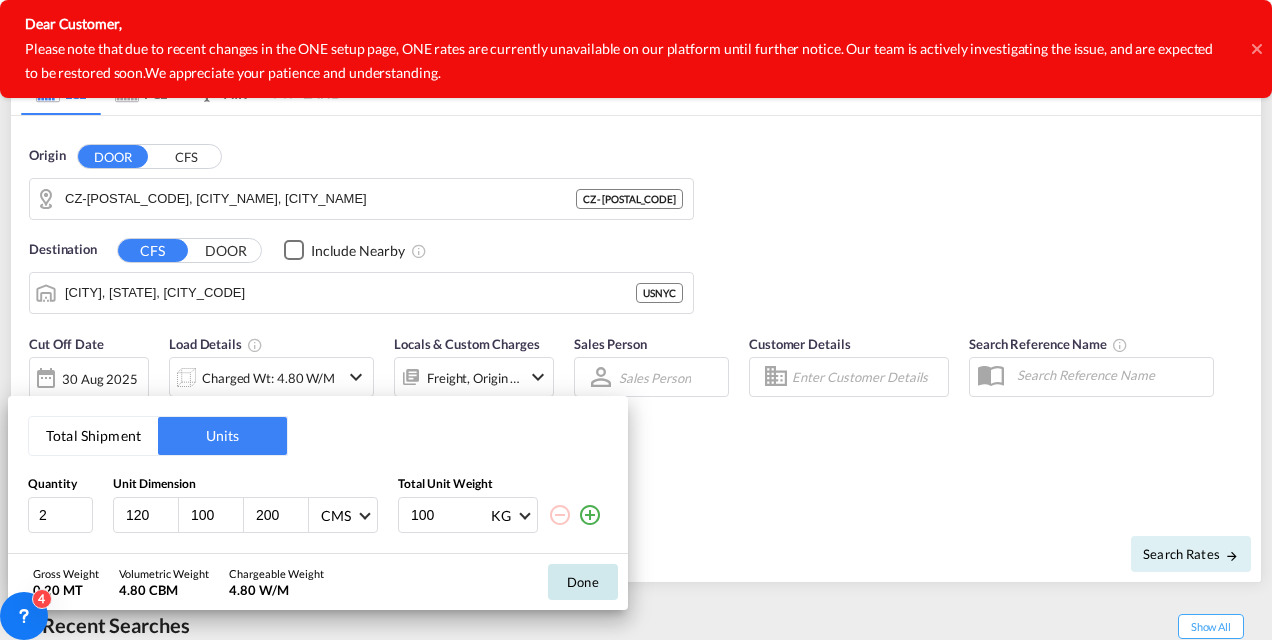 click on "Done" at bounding box center [583, 582] 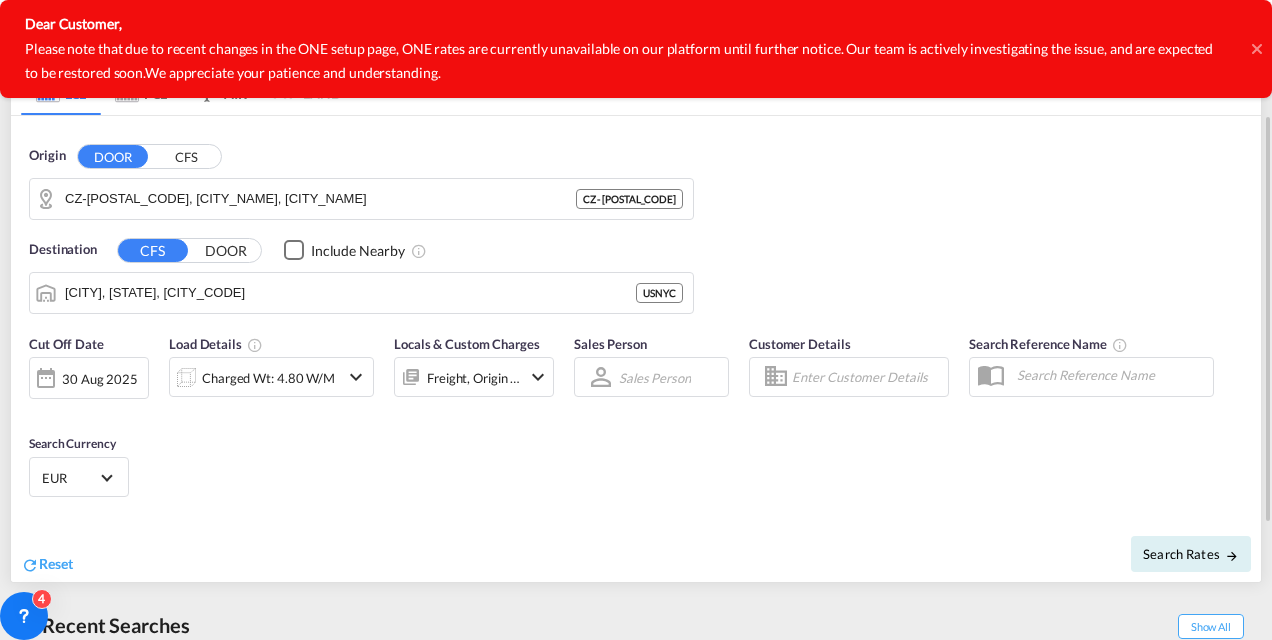 click at bounding box center [538, 377] 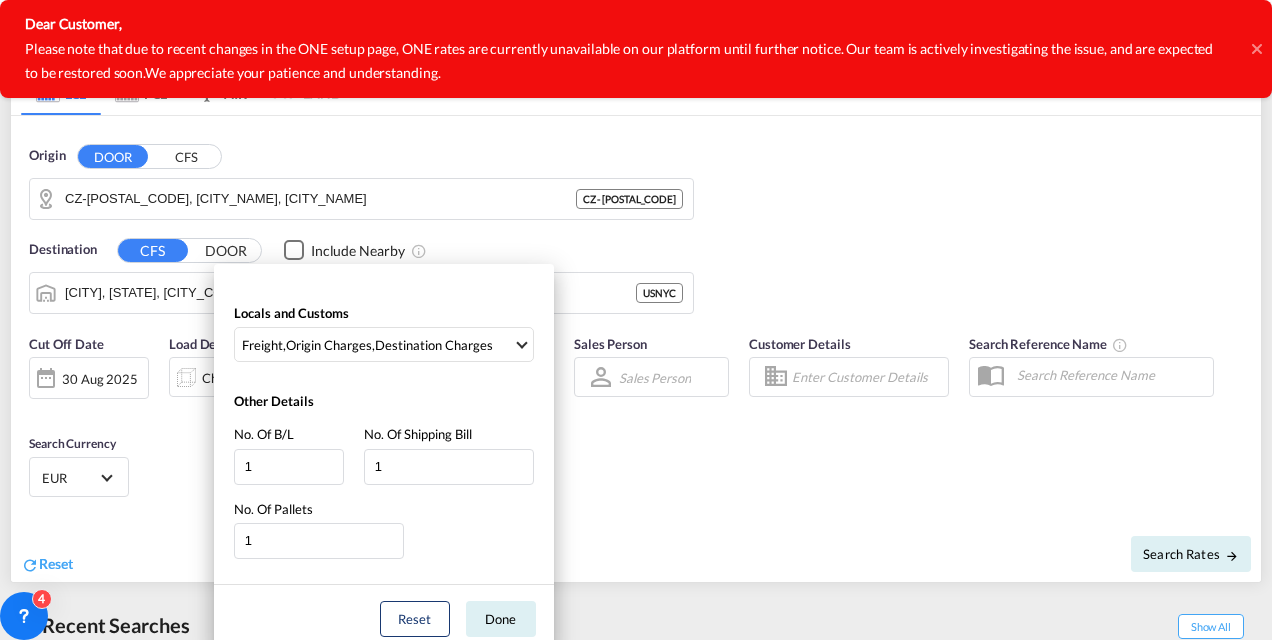 click on "Locals and Customs
Freight ,
Origin Charges ,
Destination Charges   Clear All Select All
Freight
Origin Charges
Origin Custom Charges
Destination Charges
Destination Custom Charges Done Other Details
No. Of B/L   1
No. Of Shipping Bill
1   No. Of Pallets 1 Reset Done" at bounding box center (636, 320) 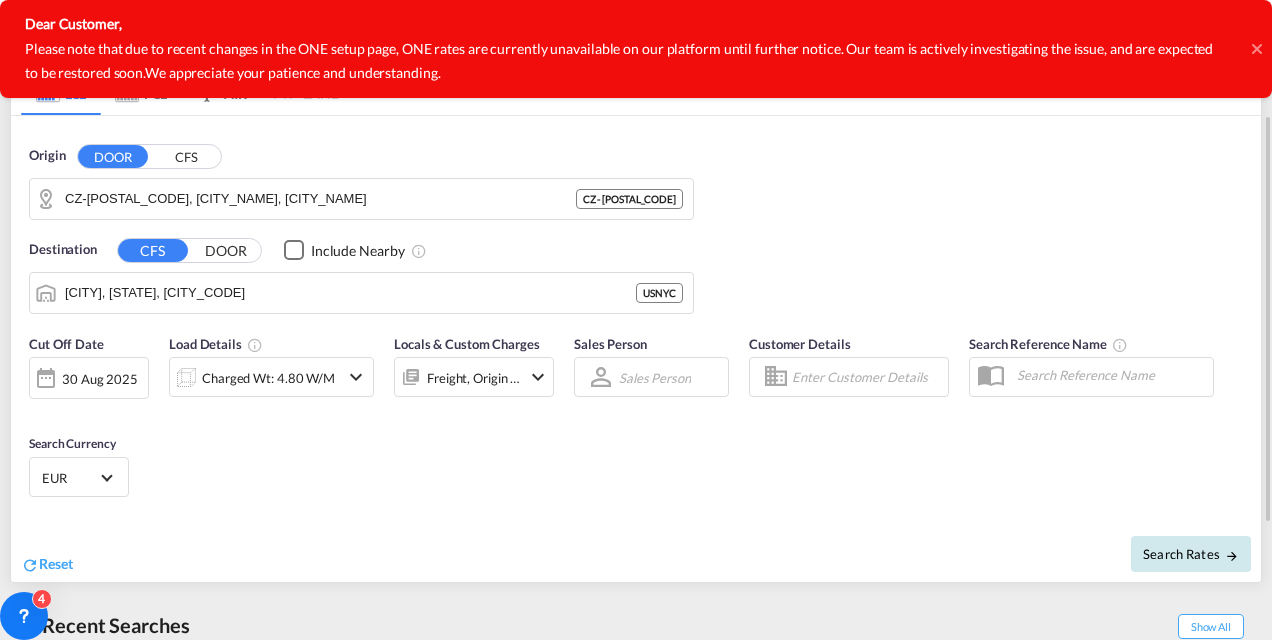 click on "Search Rates" at bounding box center (1191, 554) 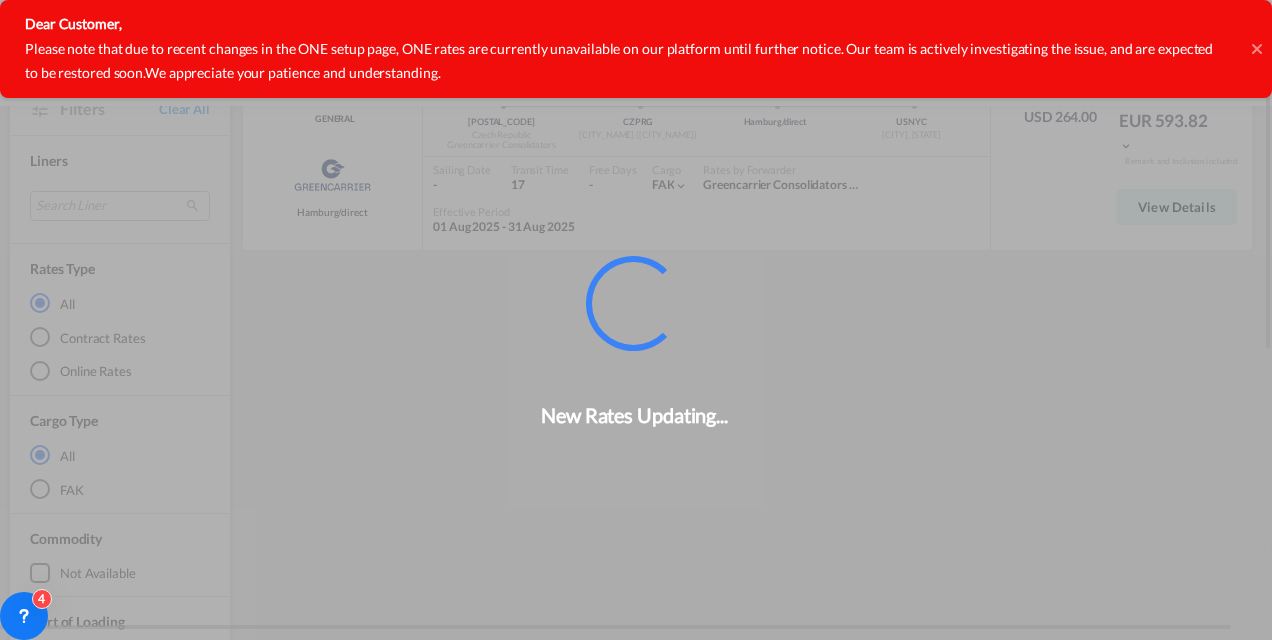 scroll, scrollTop: 181, scrollLeft: 0, axis: vertical 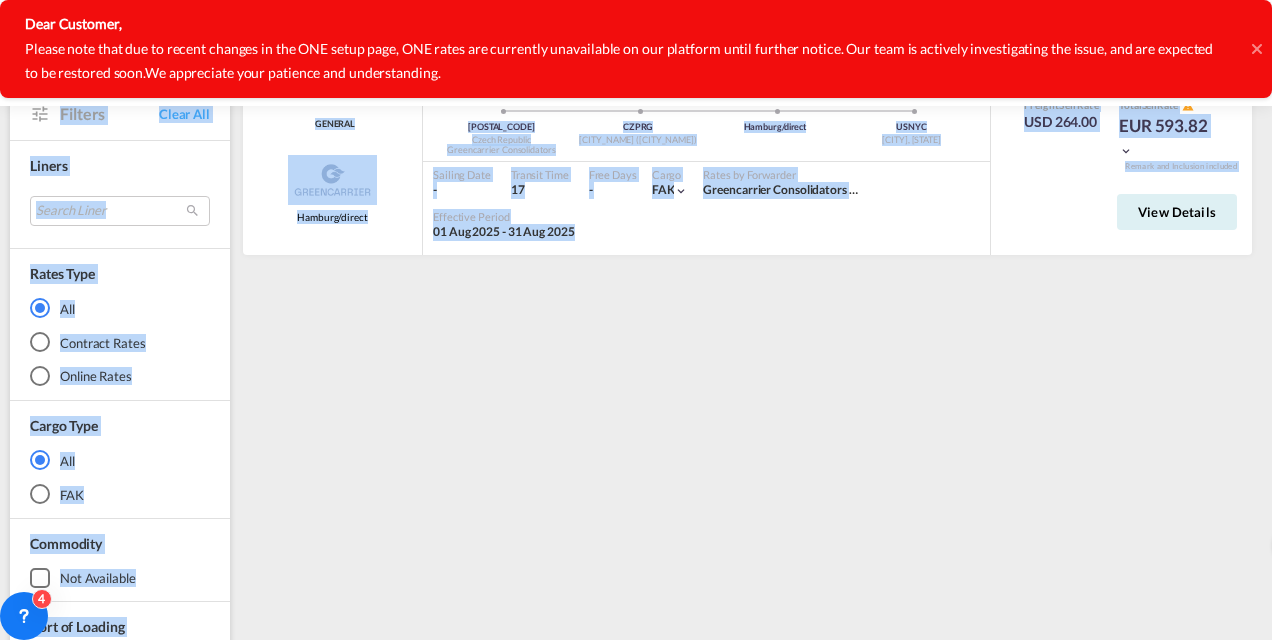 drag, startPoint x: 1271, startPoint y: 332, endPoint x: 1275, endPoint y: -12, distance: 344.02325 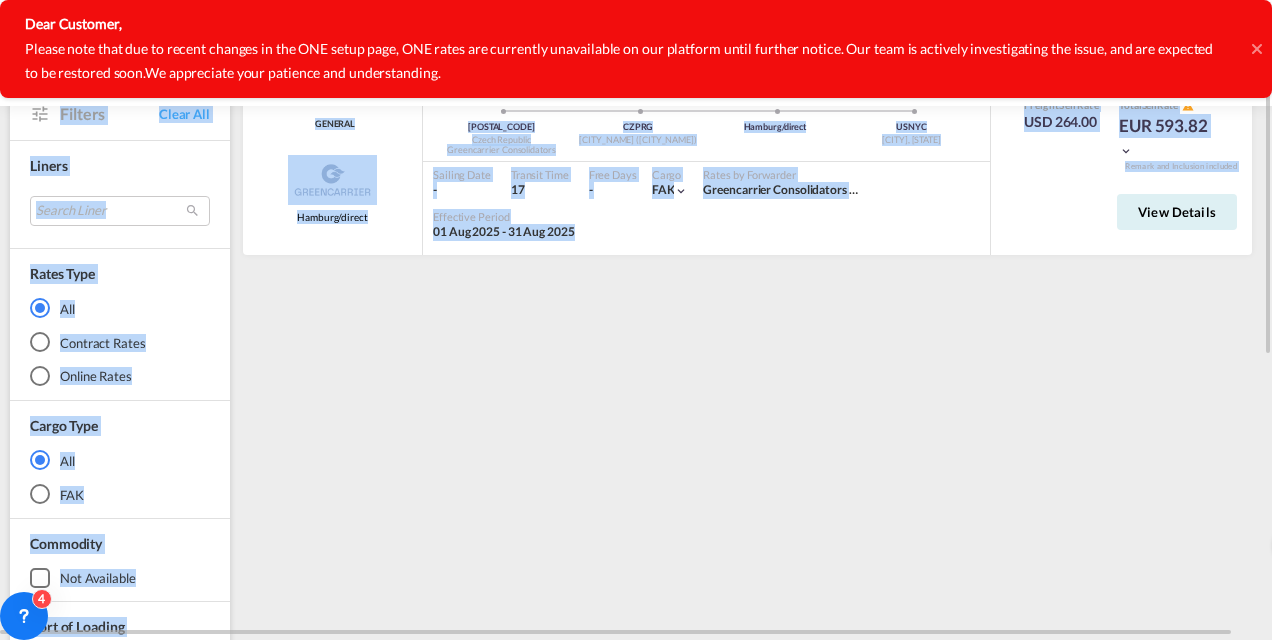 click on "GENERAL
Greencarrier Consolidators
Hamburg/direct
added by you
43151 Czech Republic
Greencarrier Consolidators
.a{fill:#aaa8ad;} .a{fill:#aaa8ad;}
CZPRG [CITY] ([CITY])
Hamburg/direct
[CITY]/[CITY], [STATE]
Sailing Date
-
Transit Time
17
Free Days
View -
Cargo
FAK  |
Rates by Forwarder
Greencarrier Consolidators (Czech Republic)
Effective Period
01 Aug 2025 - 31 Aug 2025
Freight  Sell  Rate
USD 264.00
Total  Sell
Rate
EUR 593.82
Remark and Inclusion included
View Details
Do you want to delete this rate card ?
Tap to Undo Delete" at bounding box center [751, 683] 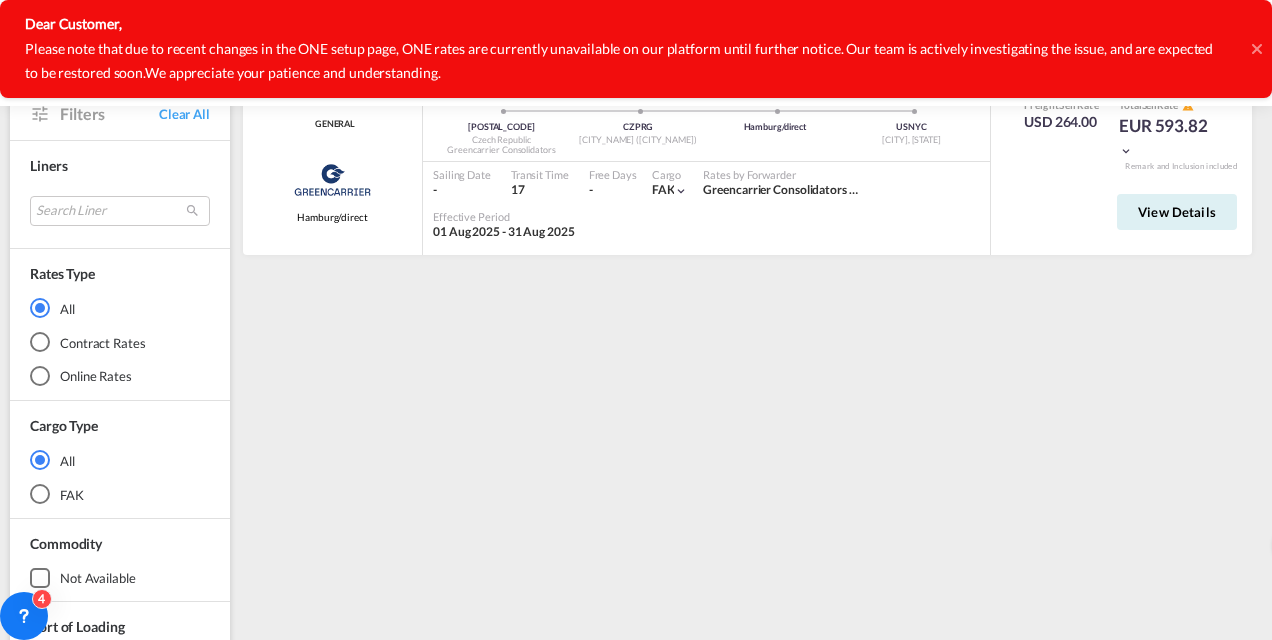 click 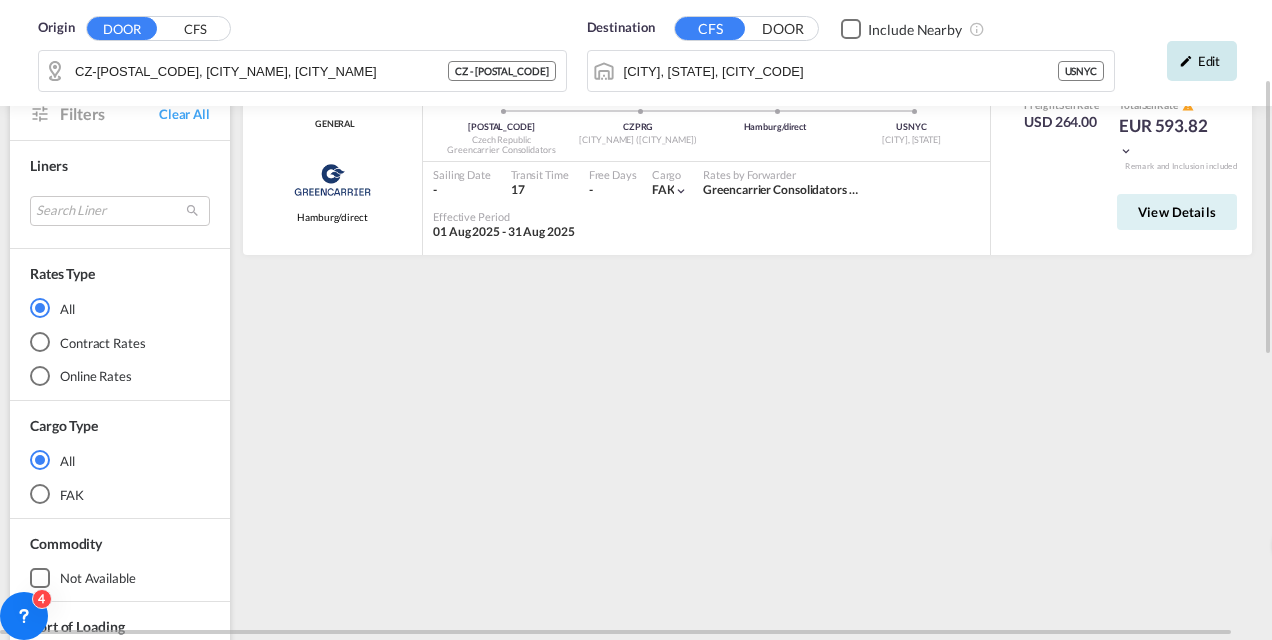 click at bounding box center [1186, 61] 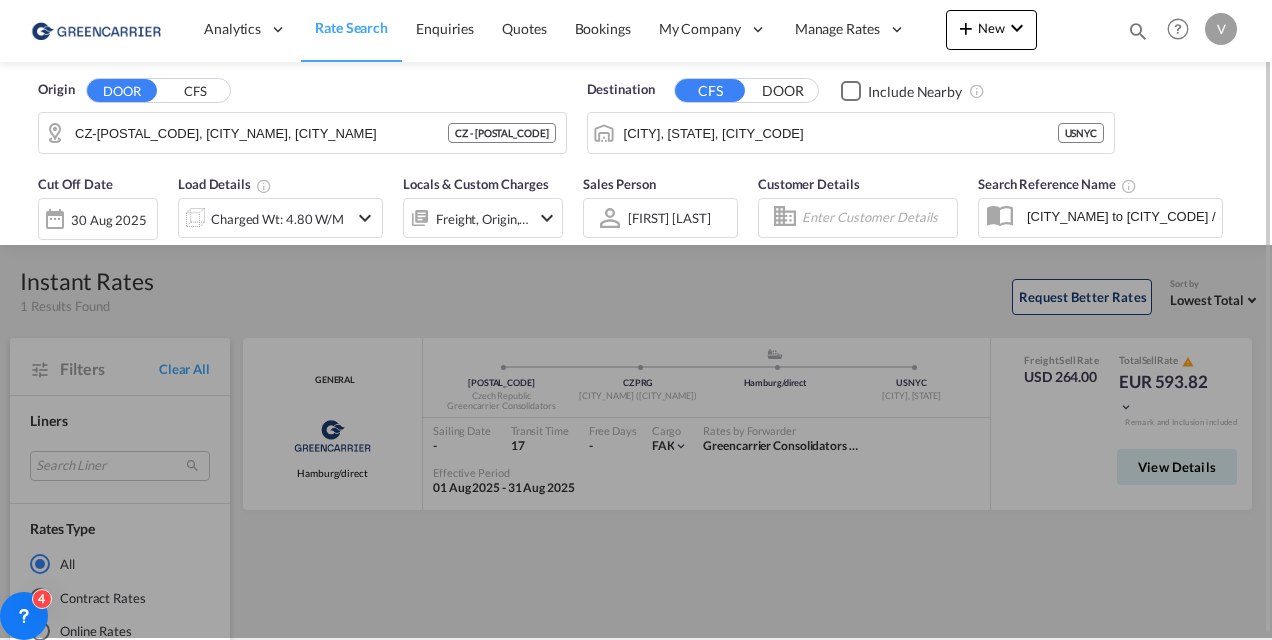 scroll, scrollTop: 0, scrollLeft: 0, axis: both 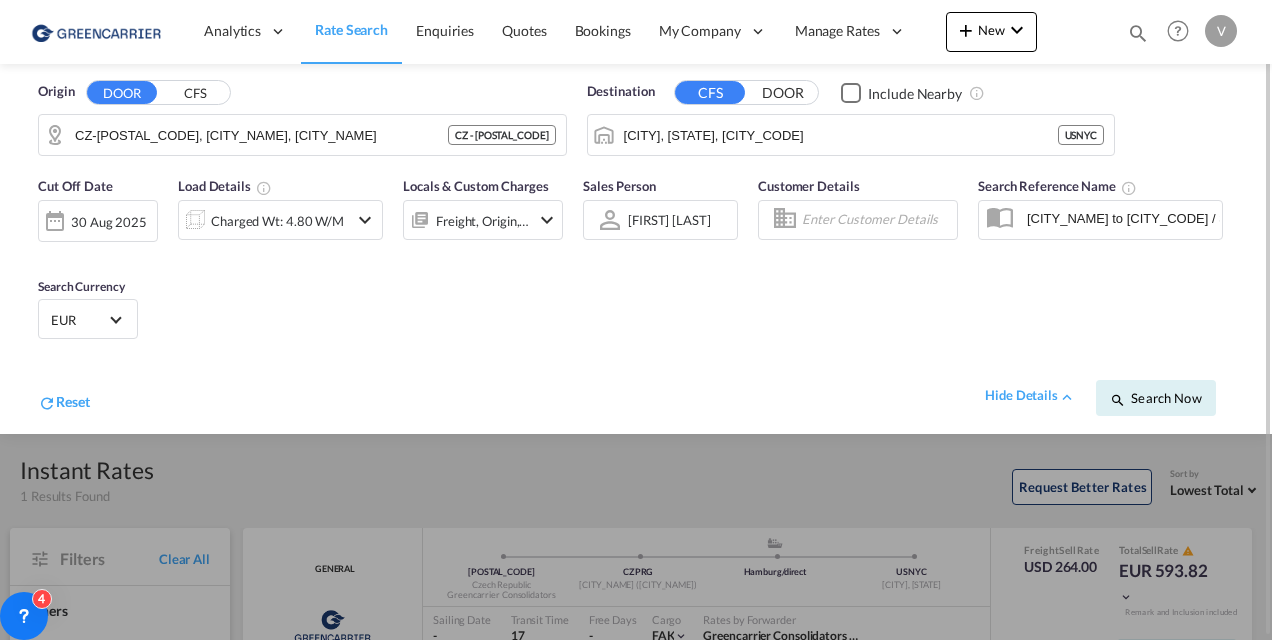 click on "EUR" at bounding box center [79, 320] 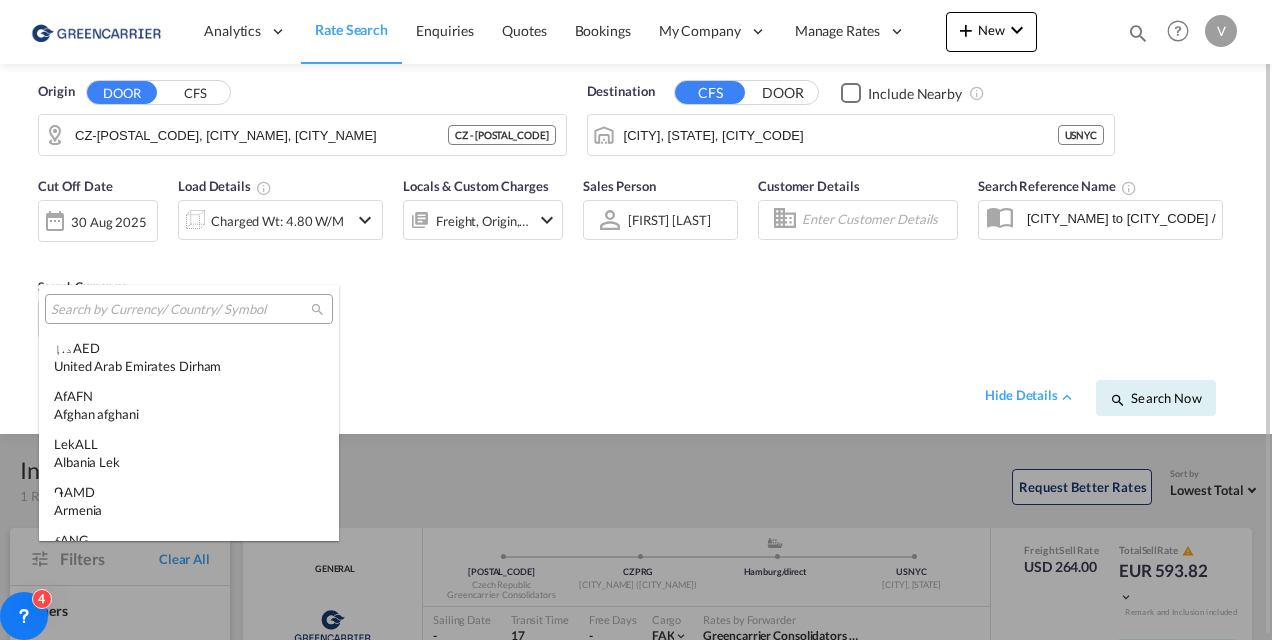 scroll, scrollTop: 2008, scrollLeft: 0, axis: vertical 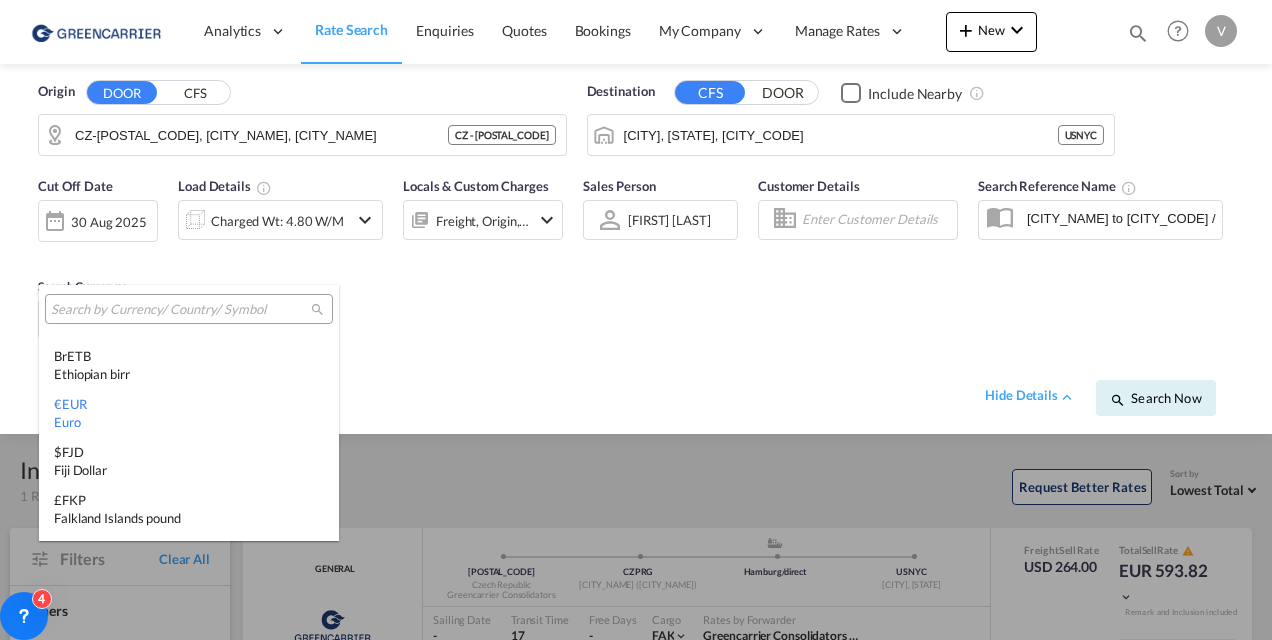 click at bounding box center (181, 310) 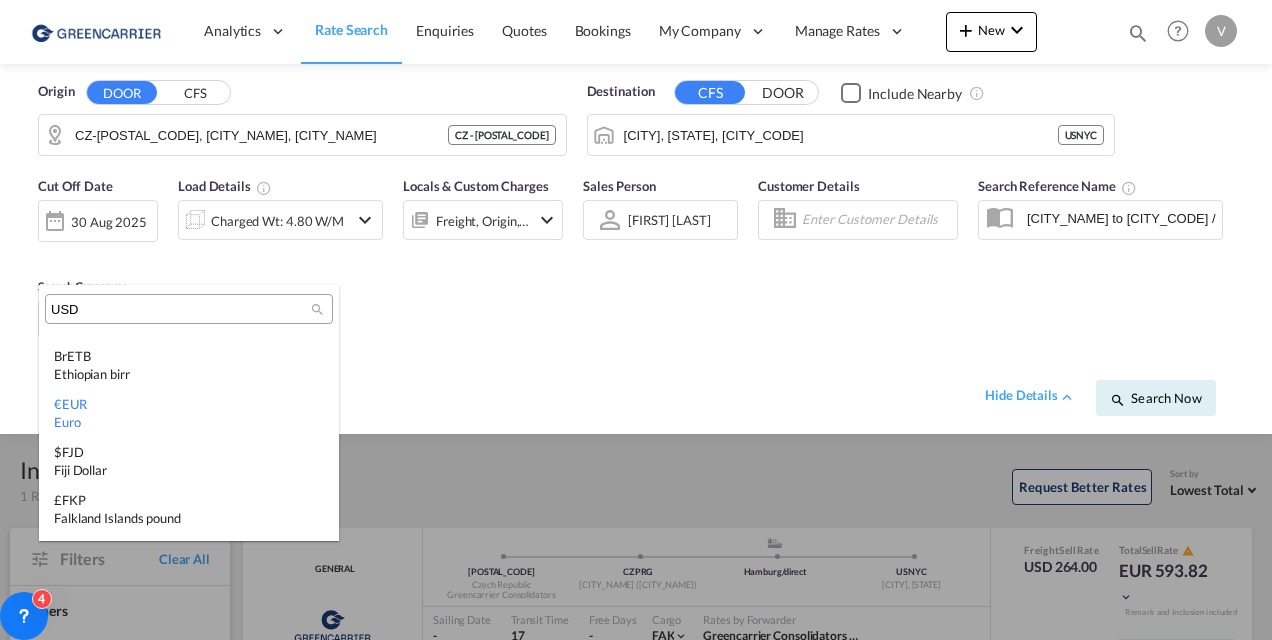 scroll, scrollTop: 0, scrollLeft: 0, axis: both 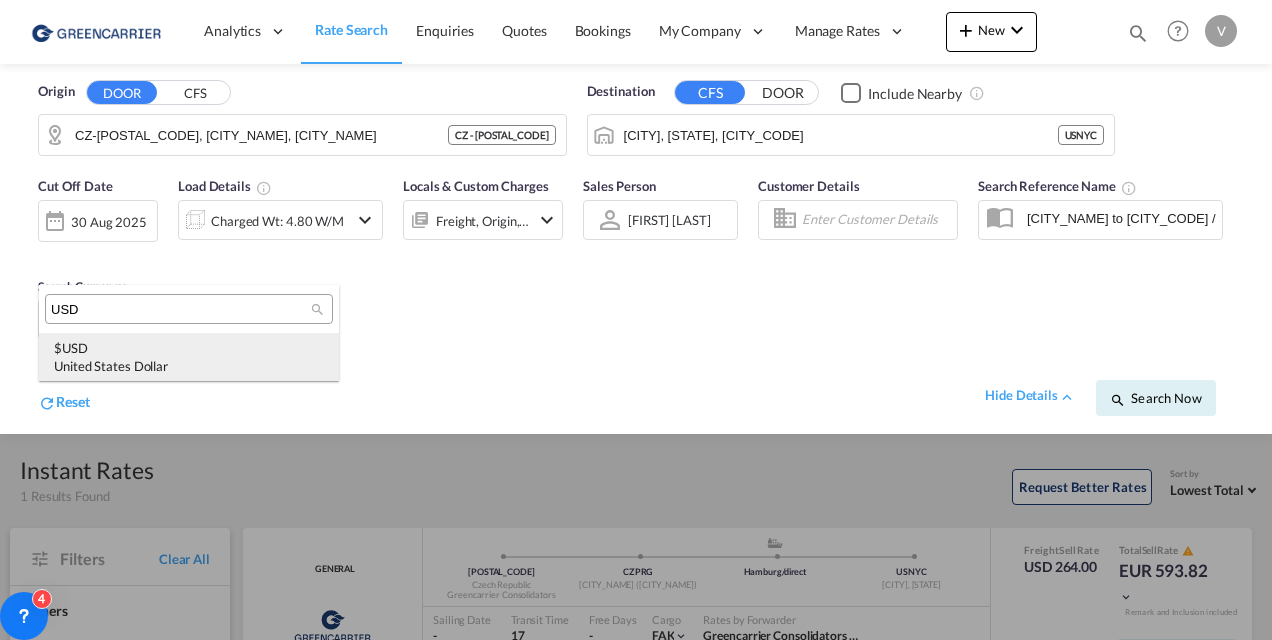 type on "USD" 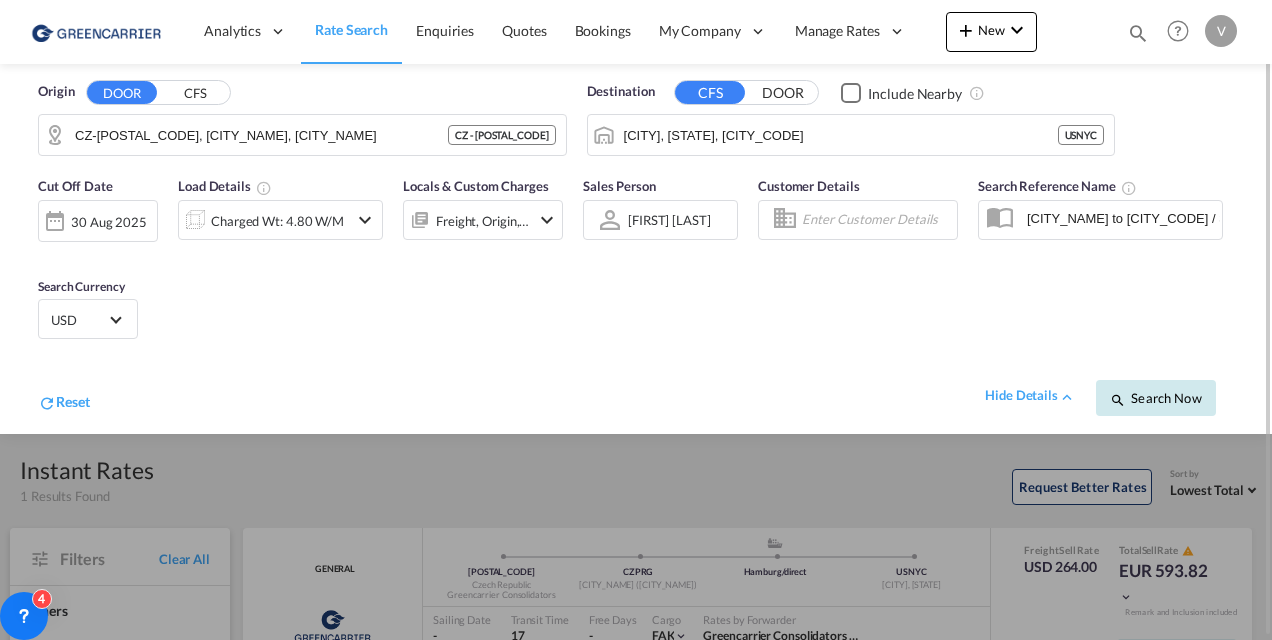click on "Search Now" at bounding box center [1156, 398] 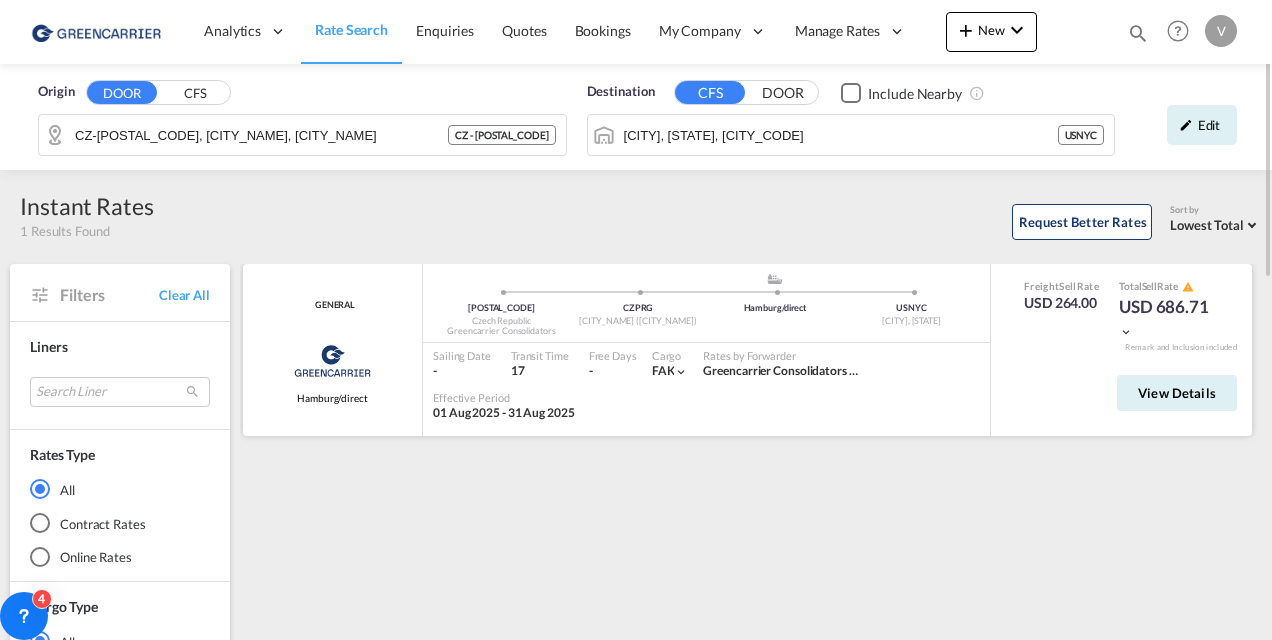 click on "USD 686.71" at bounding box center [1169, 319] 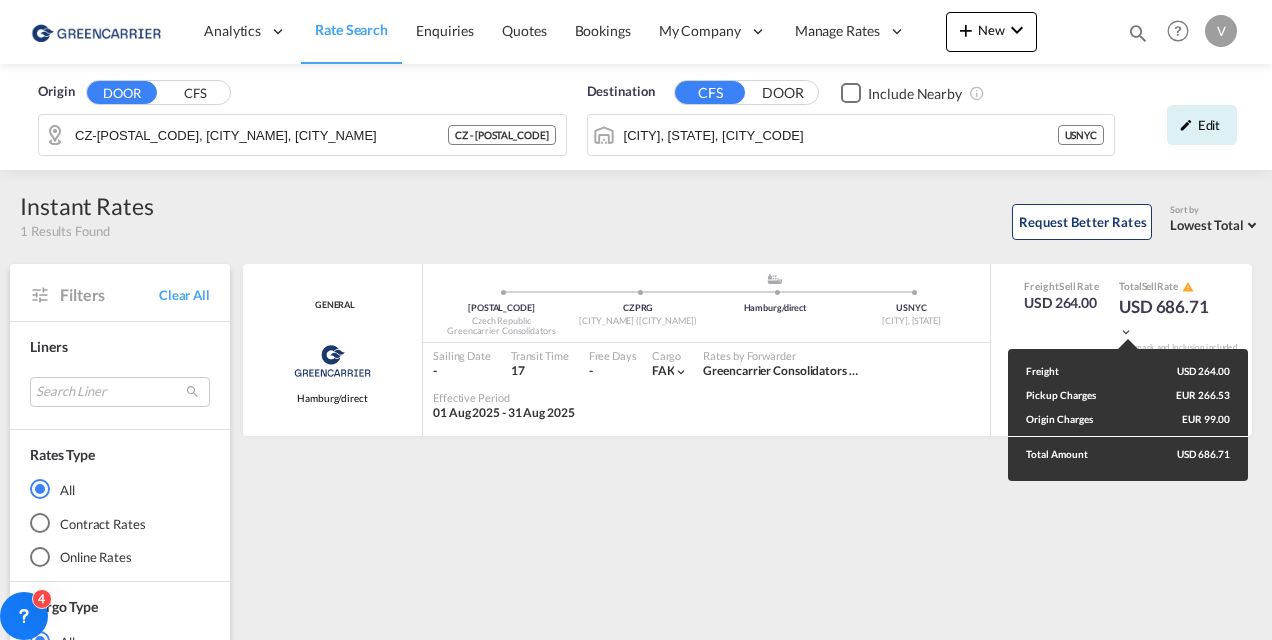 click on "Freight
USD 264.00
Pickup Charges
EUR 266.53
Origin Charges
EUR 99.00
Total Amount USD 686.71" at bounding box center [636, 320] 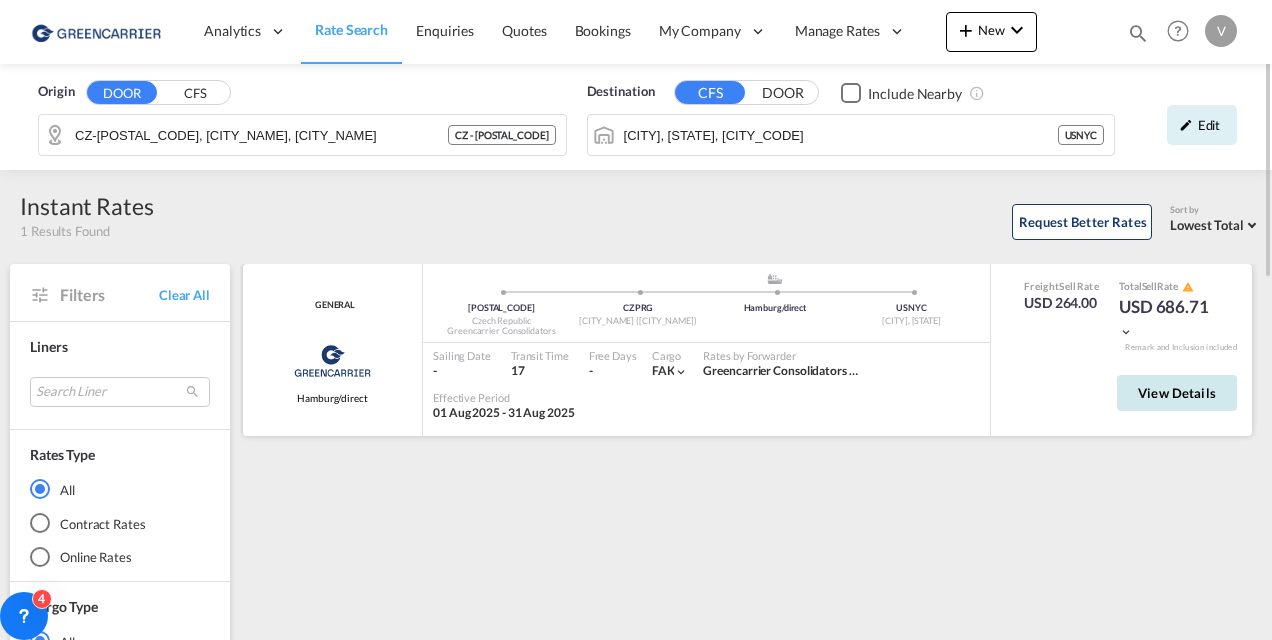 click on "View Details" at bounding box center (1177, 393) 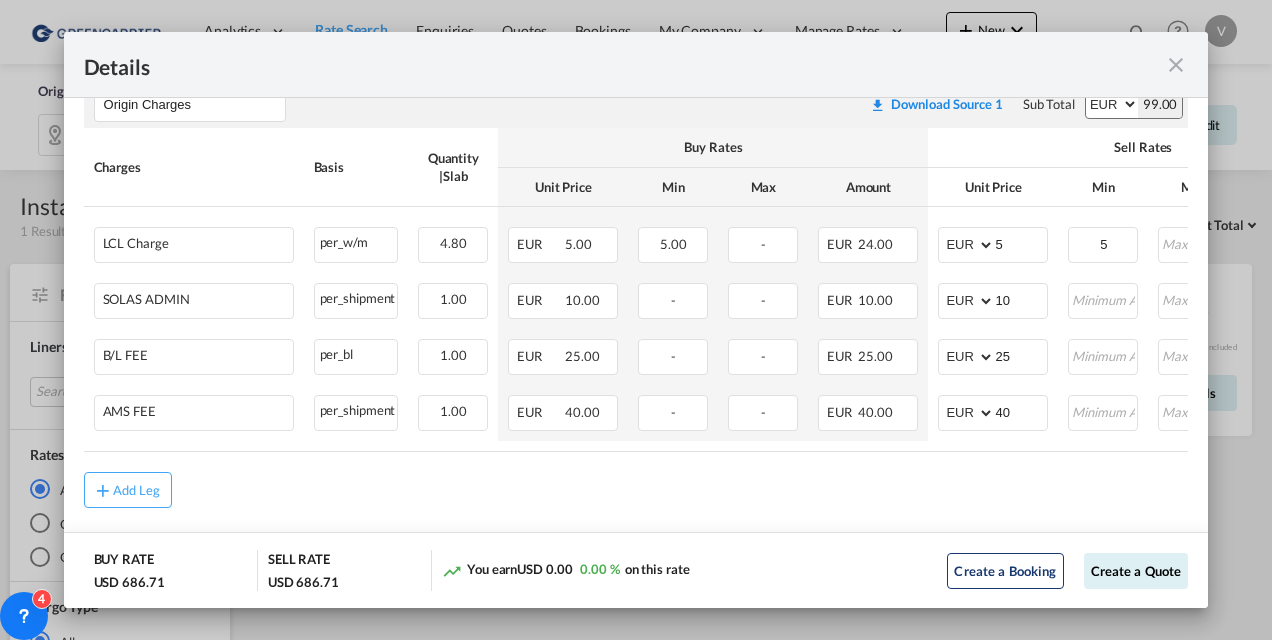 scroll, scrollTop: 917, scrollLeft: 0, axis: vertical 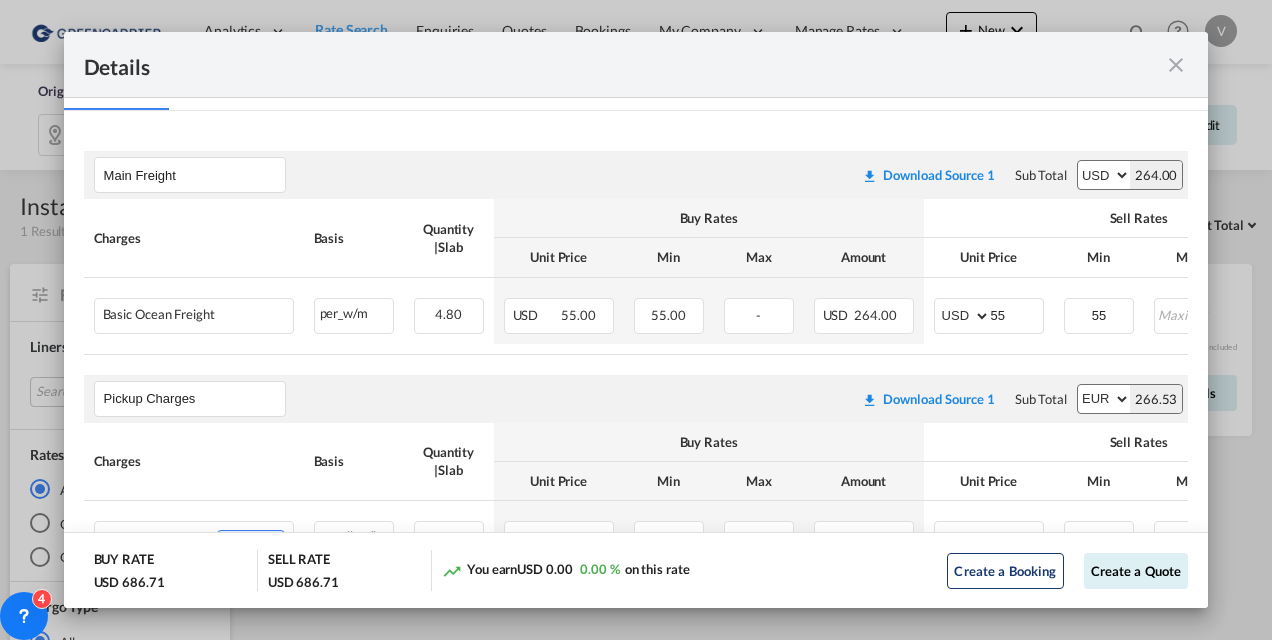 click at bounding box center [1176, 65] 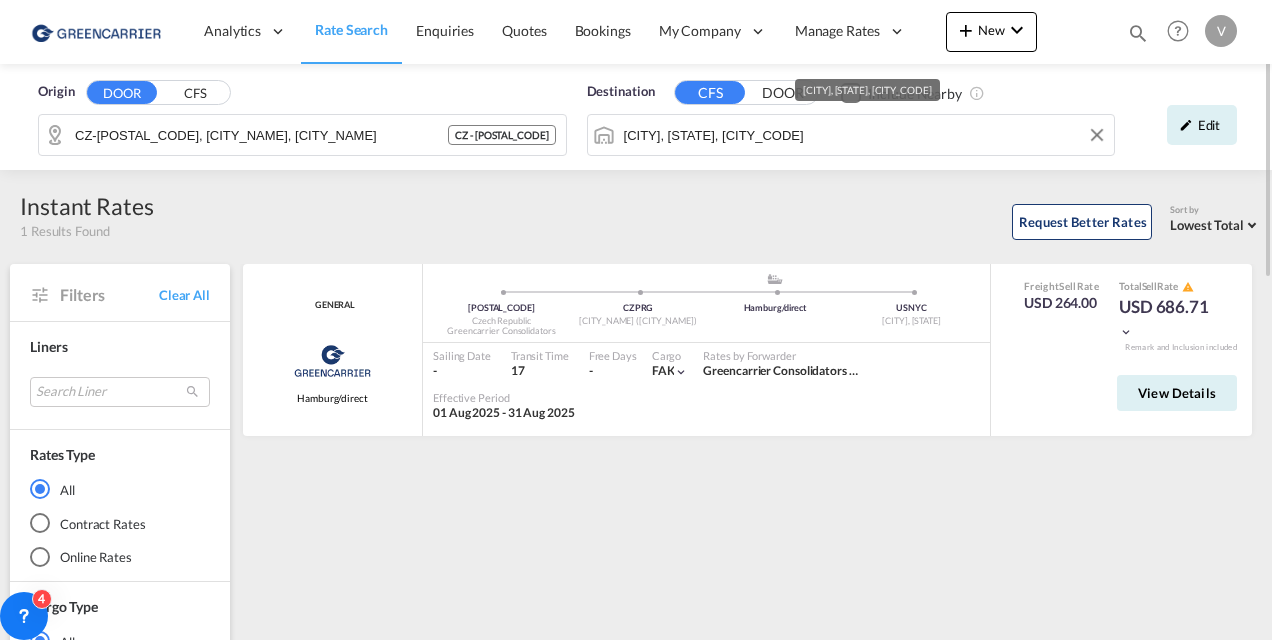click on "[CITY], [STATE], [CITY_CODE]" at bounding box center [864, 135] 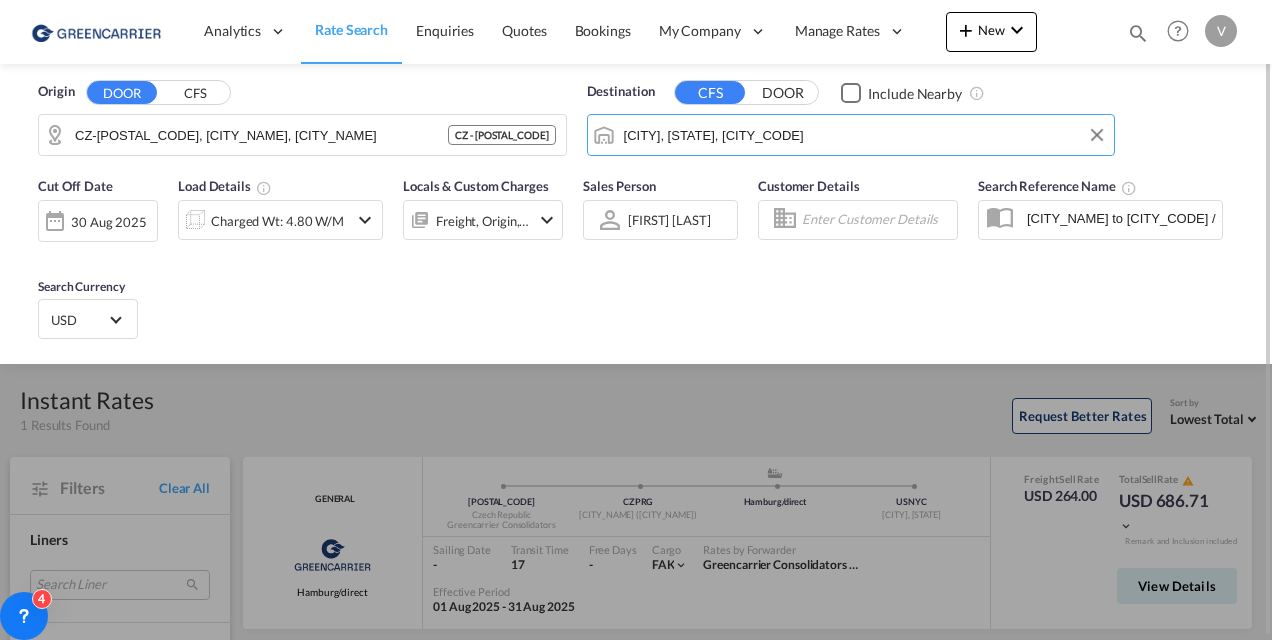 click on "[CITY], [STATE], [CITY_CODE]" at bounding box center (864, 135) 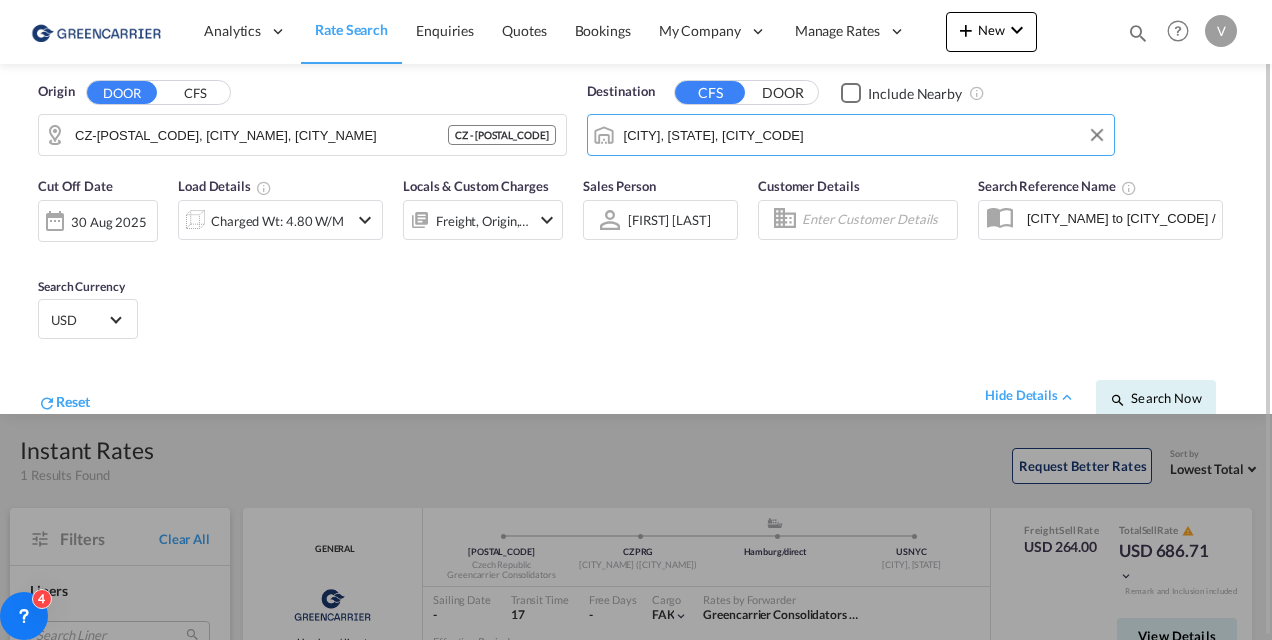 click on "[CITY], [STATE], [CITY_CODE]" at bounding box center (864, 135) 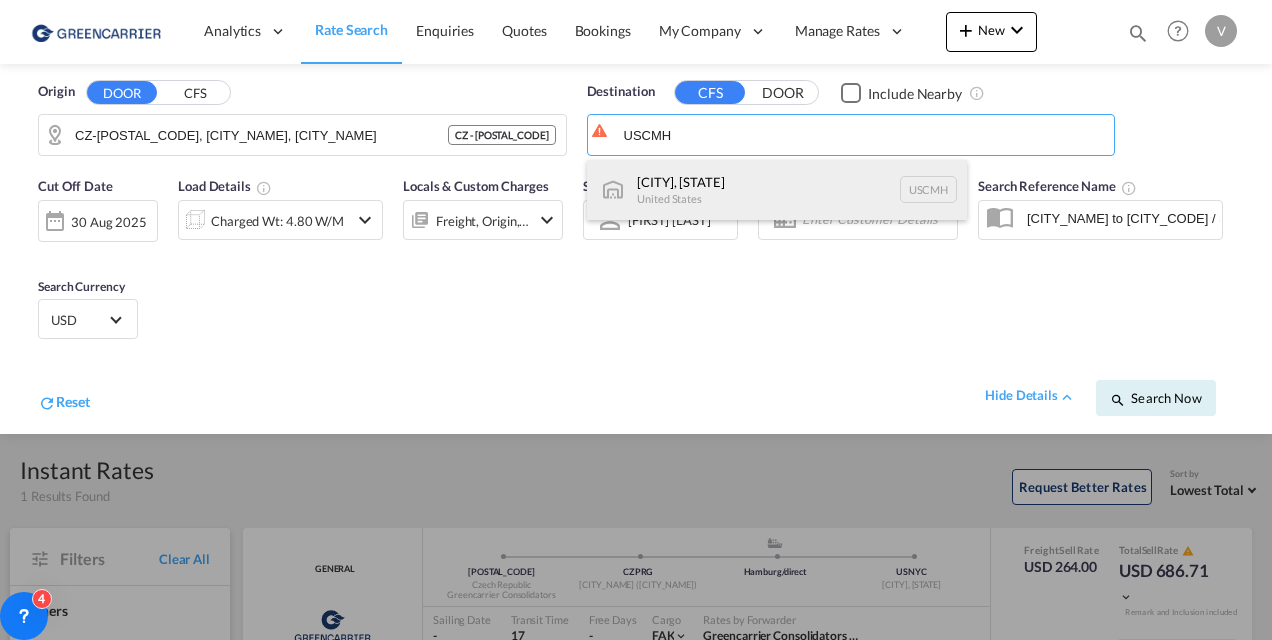 click on "[CITY], [STATE]
United States
[CITY_CODE]" at bounding box center [777, 190] 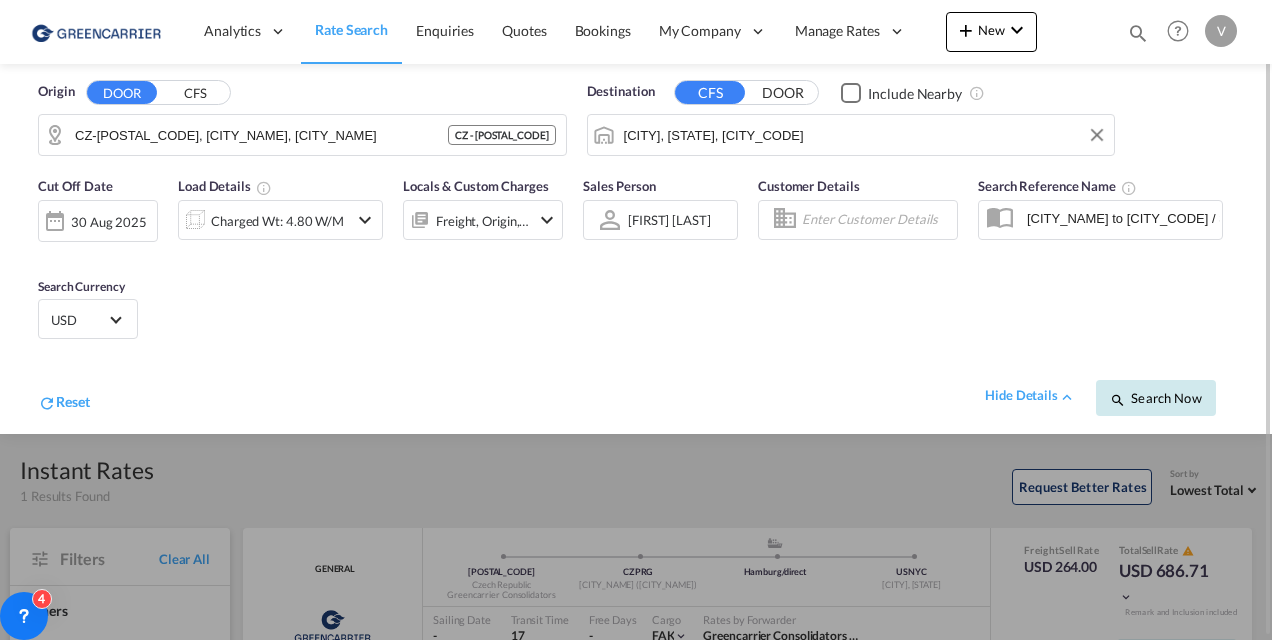 click on "Search Now" at bounding box center [1155, 398] 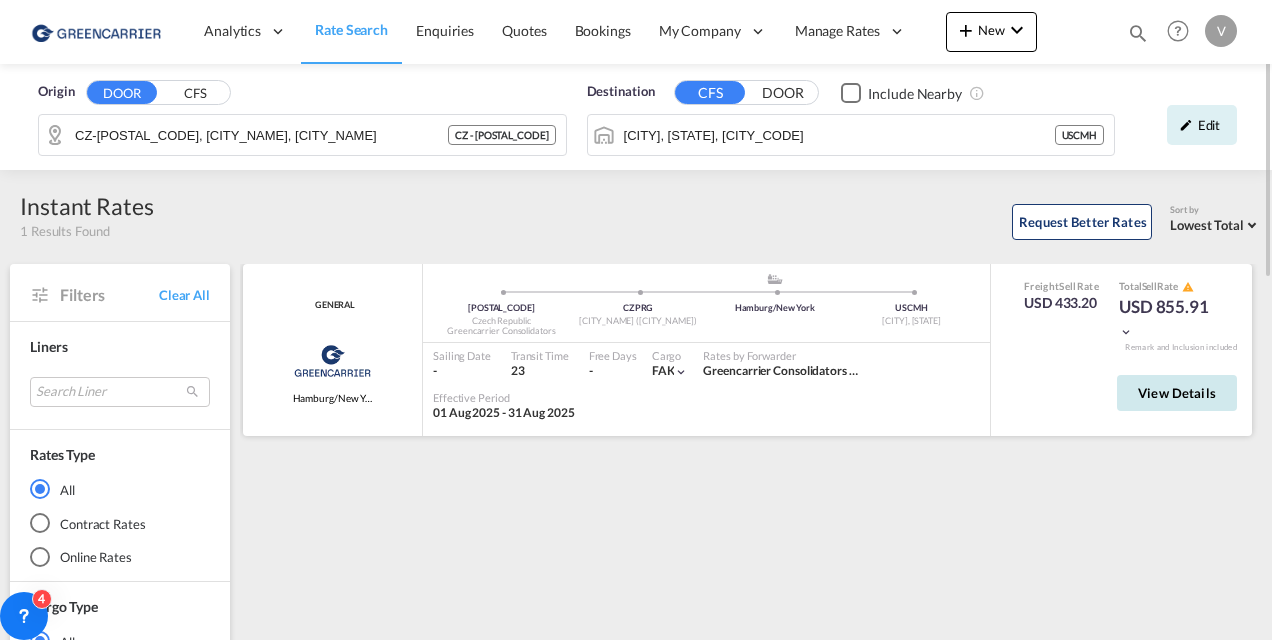 click on "View Details" at bounding box center (1177, 393) 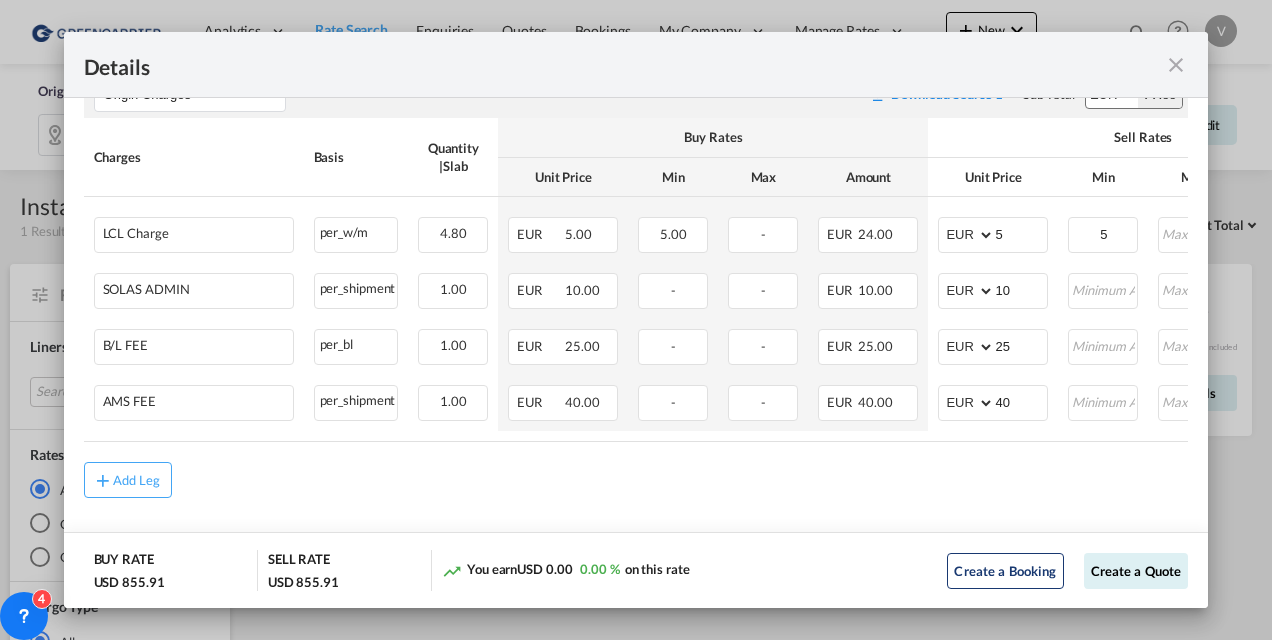 scroll, scrollTop: 0, scrollLeft: 0, axis: both 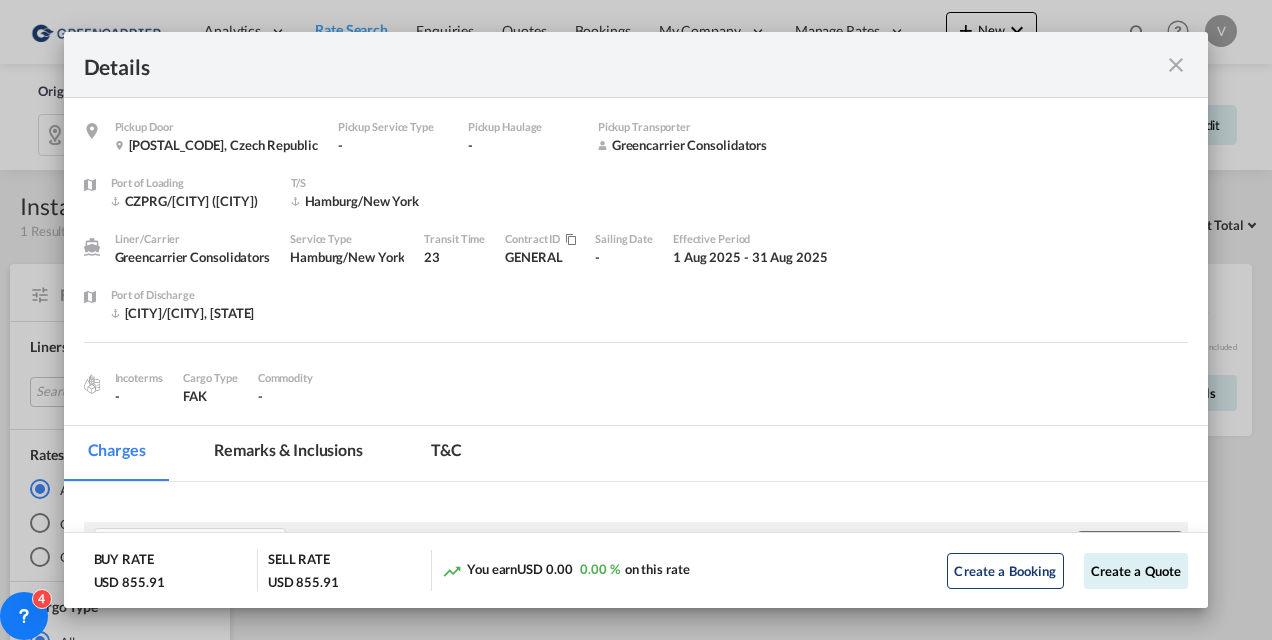 click at bounding box center (1133, 64) 